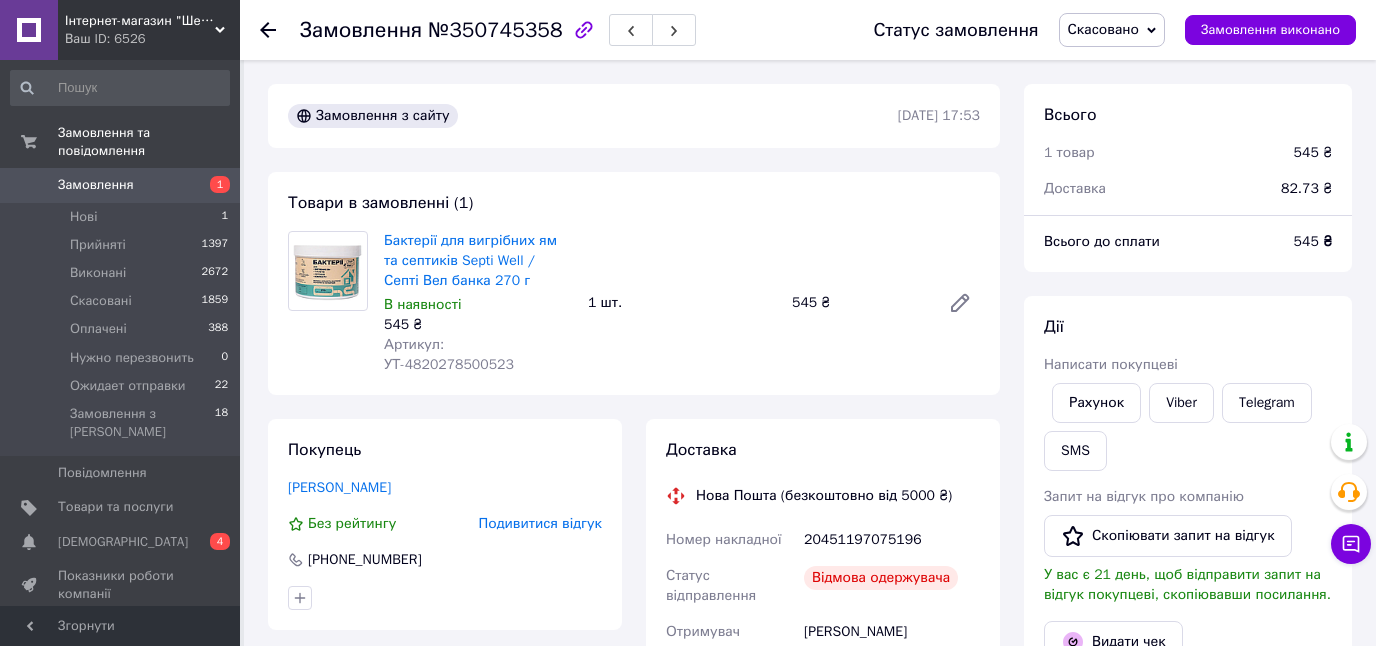 scroll, scrollTop: 215, scrollLeft: 0, axis: vertical 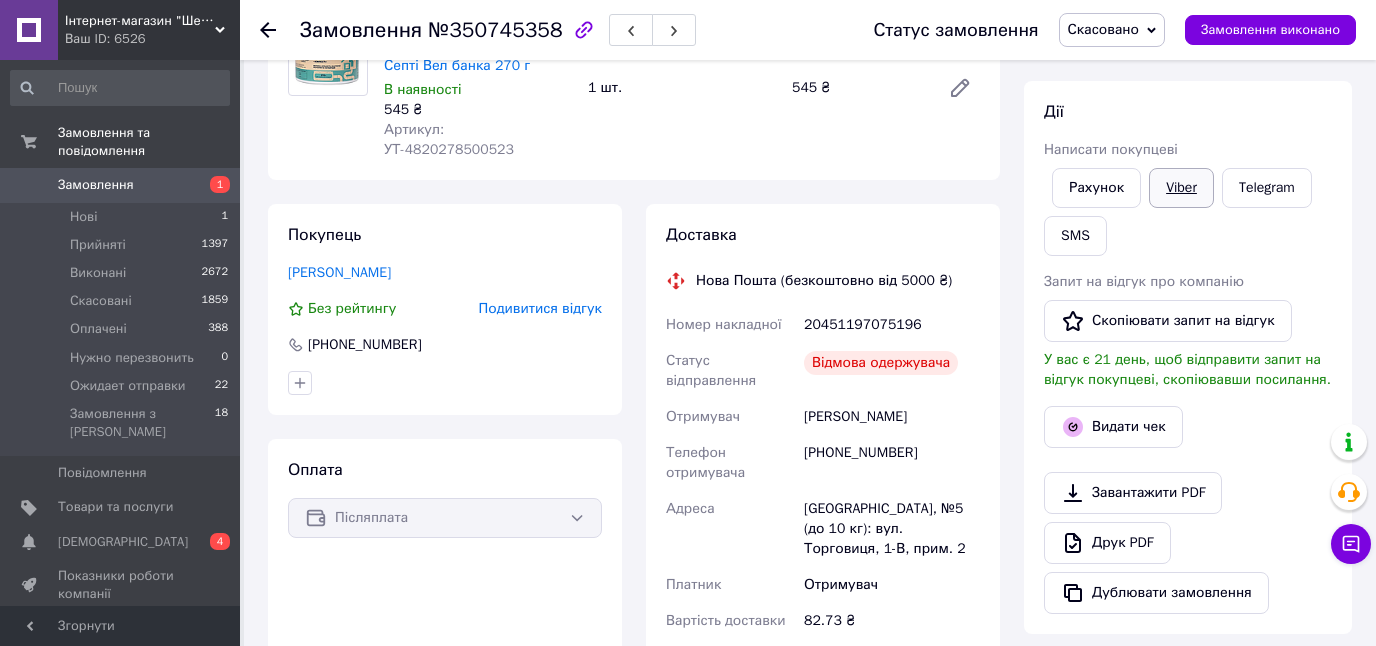 click on "Viber" at bounding box center [1181, 188] 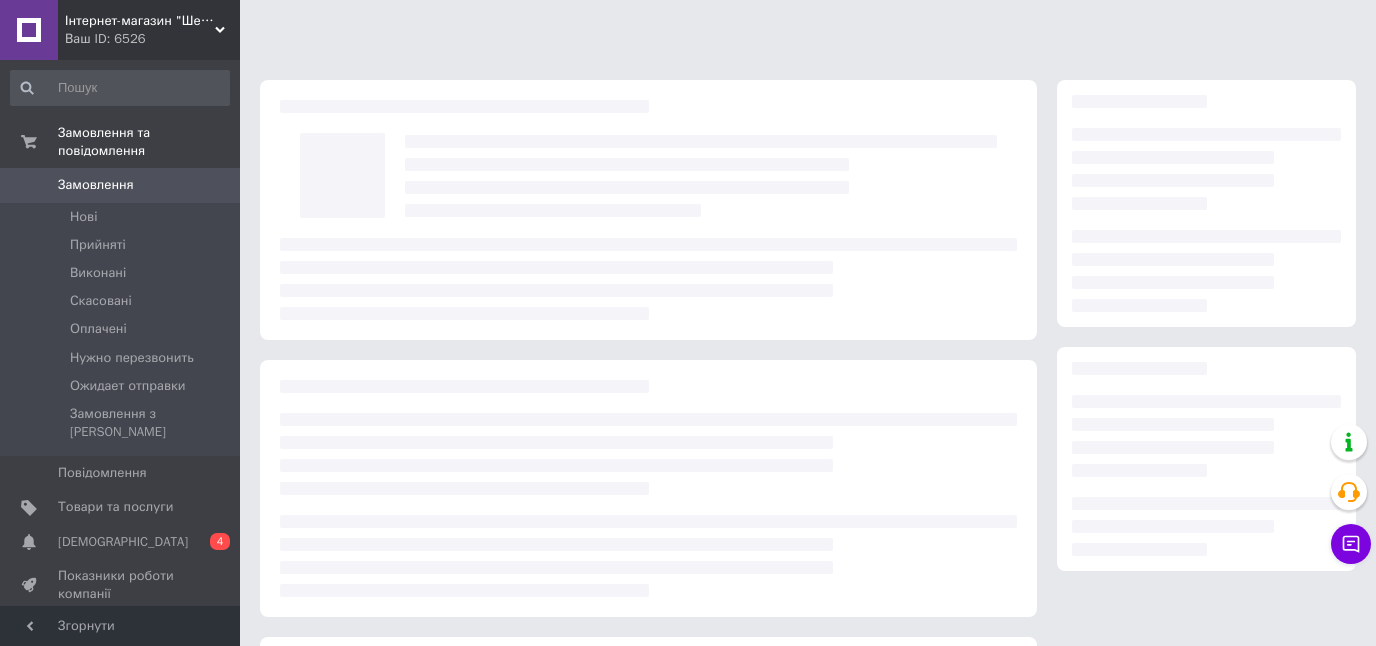 scroll, scrollTop: 0, scrollLeft: 0, axis: both 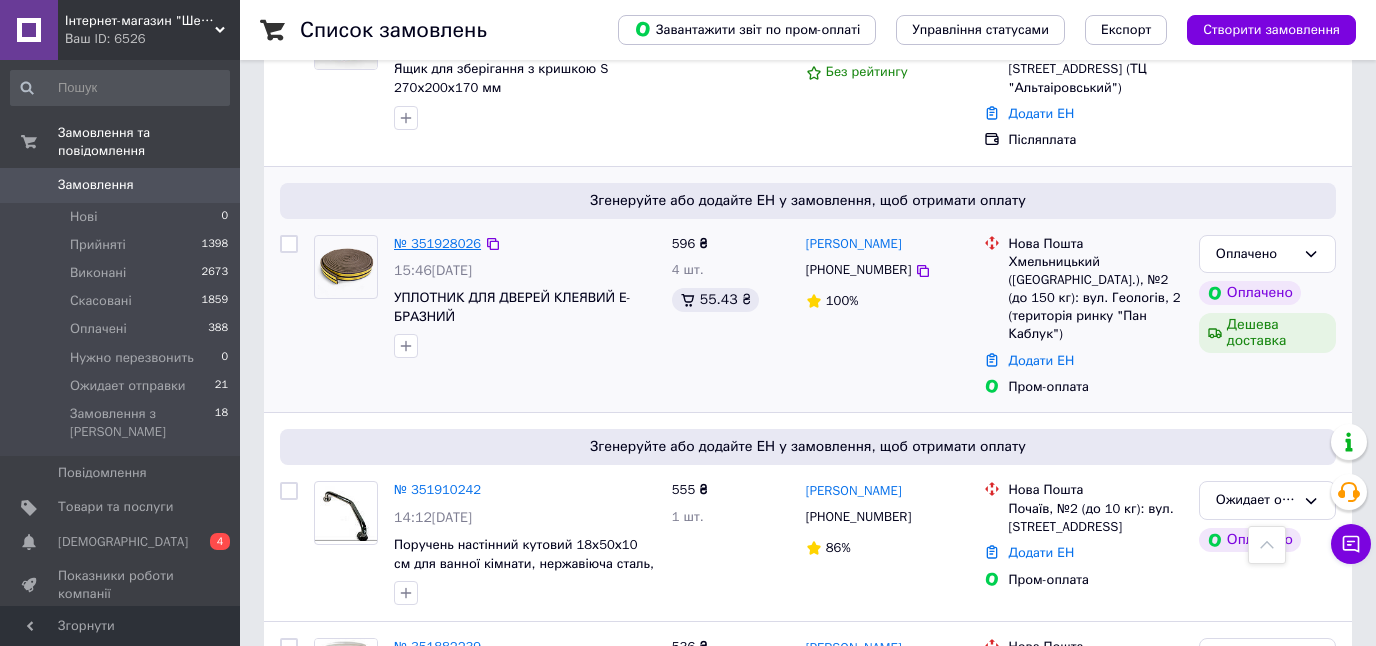 click on "№ 351928026" at bounding box center (437, 243) 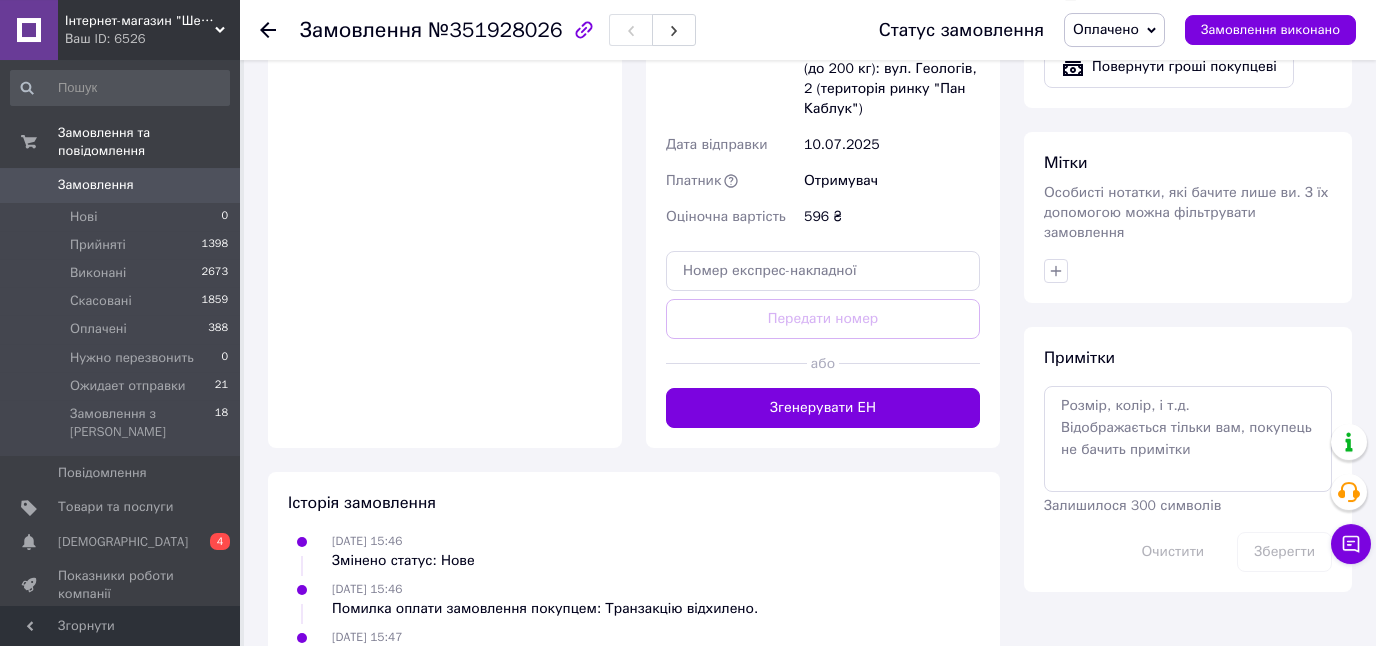 scroll, scrollTop: 1042, scrollLeft: 0, axis: vertical 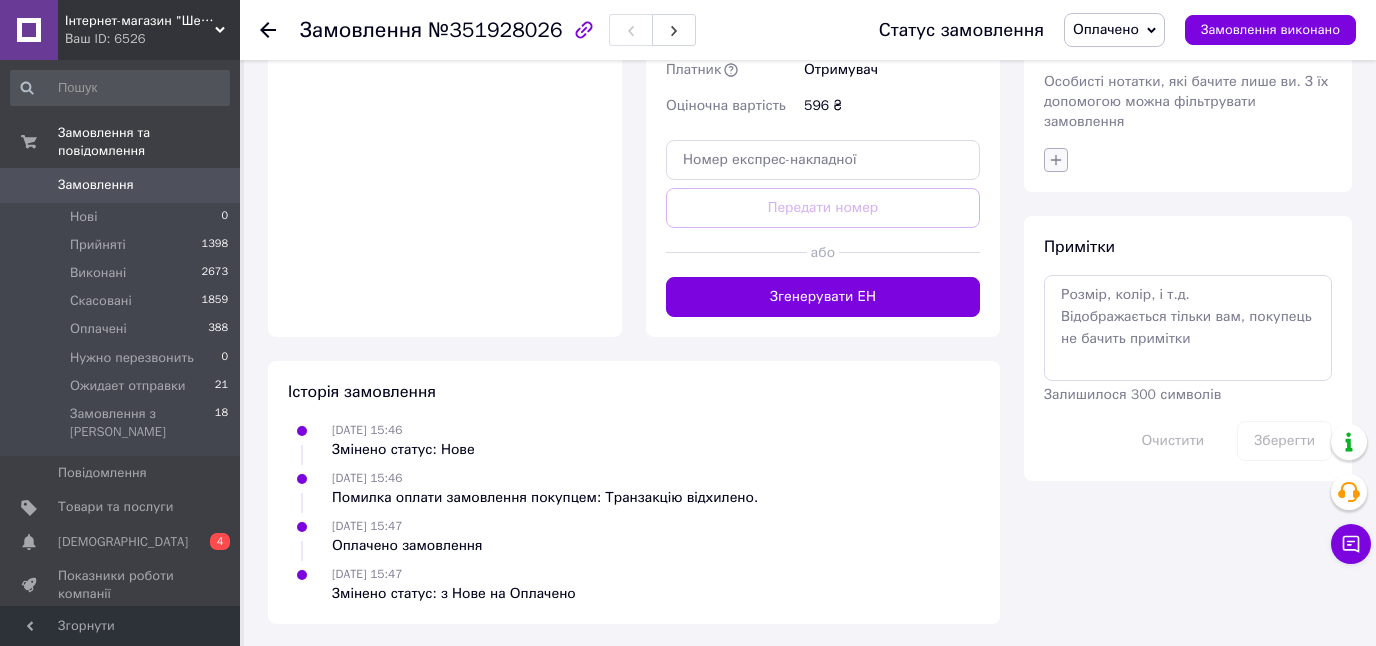 click 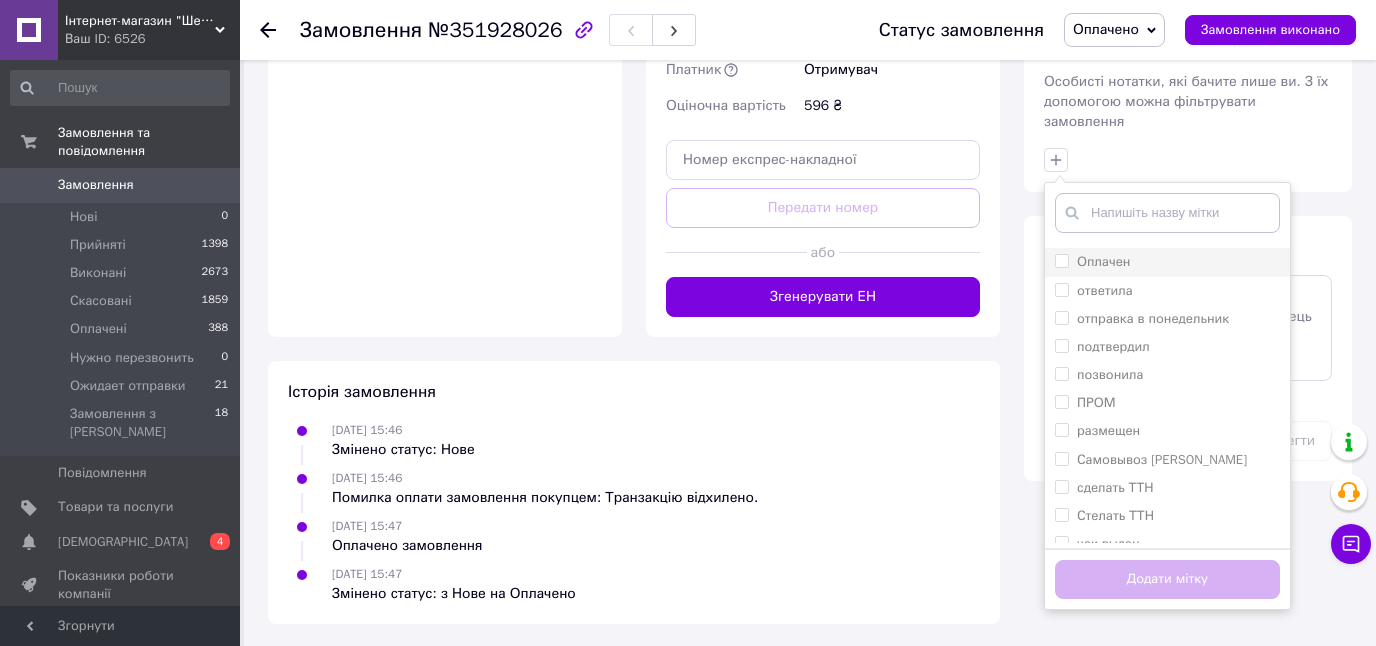 scroll, scrollTop: 518, scrollLeft: 0, axis: vertical 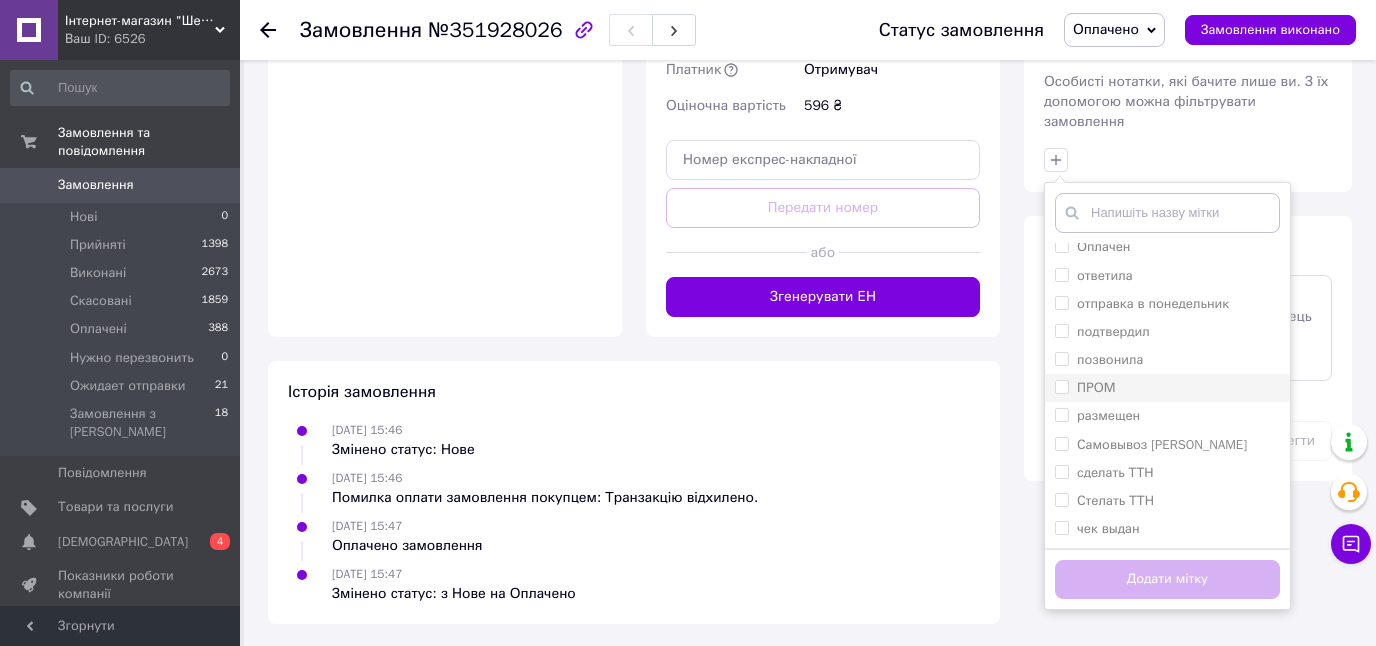 click on "ПРОМ" at bounding box center (1096, 387) 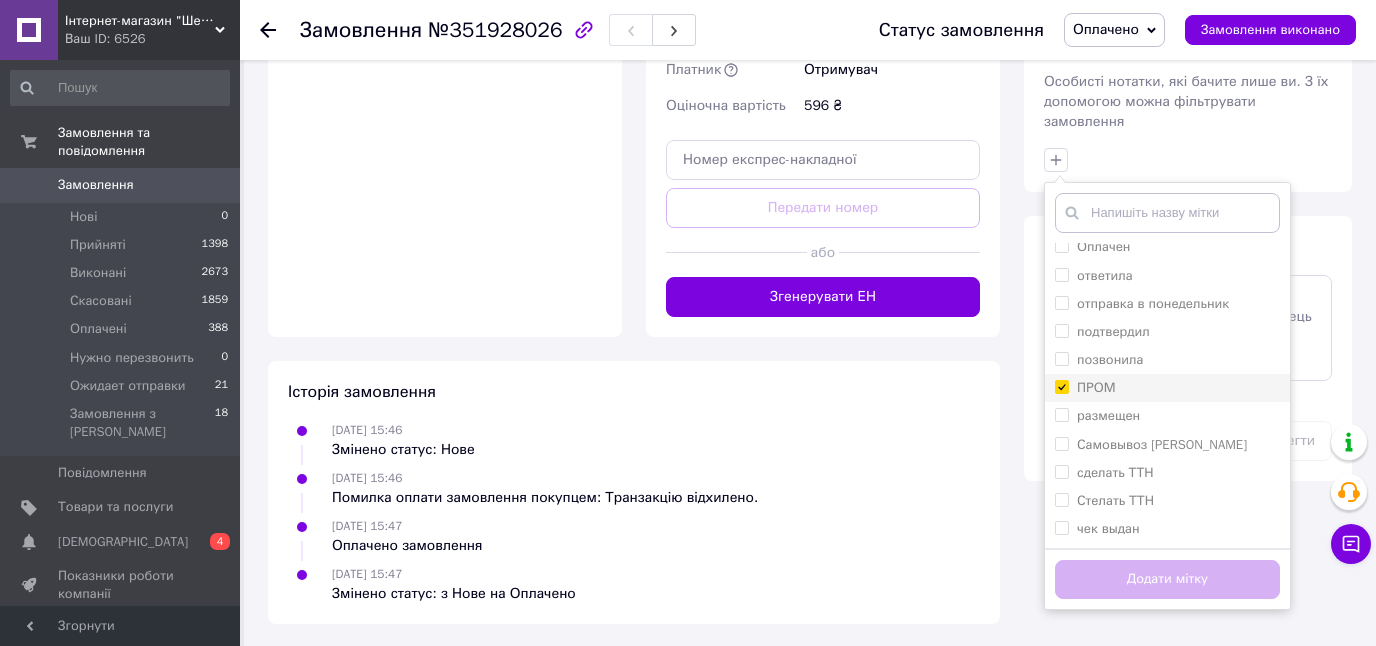checkbox on "true" 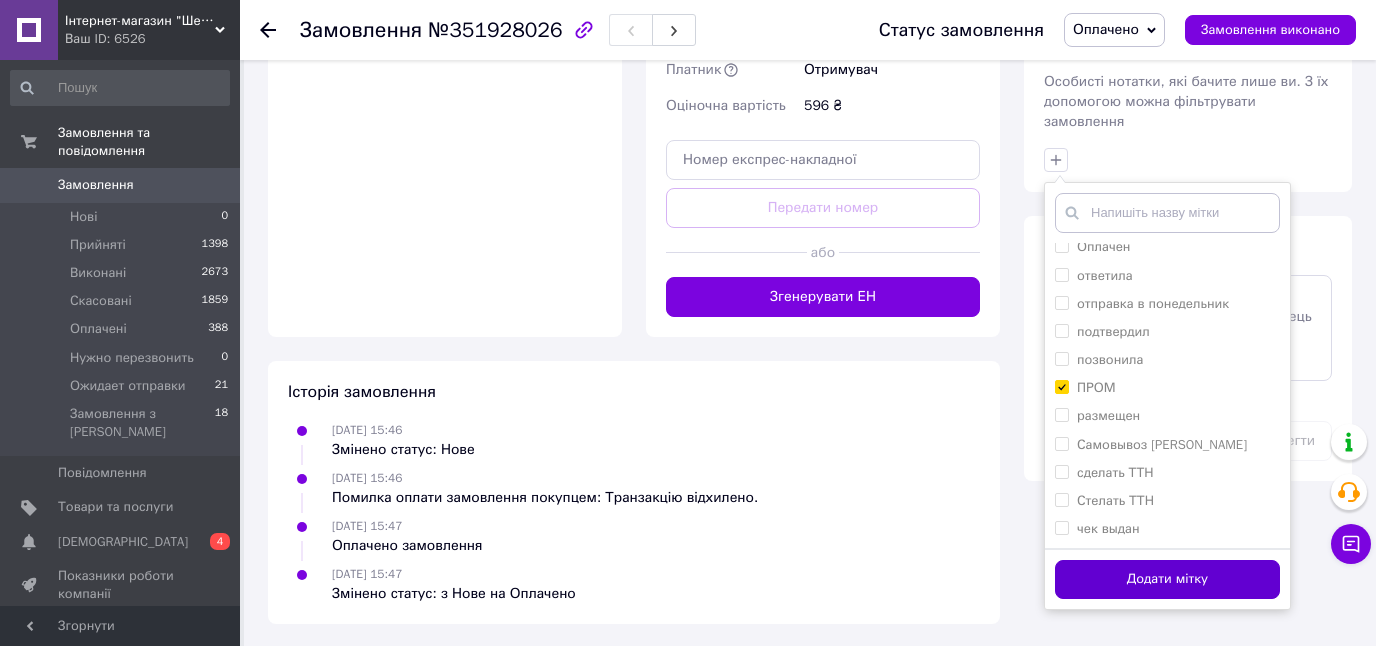 click on "Додати мітку" at bounding box center [1167, 579] 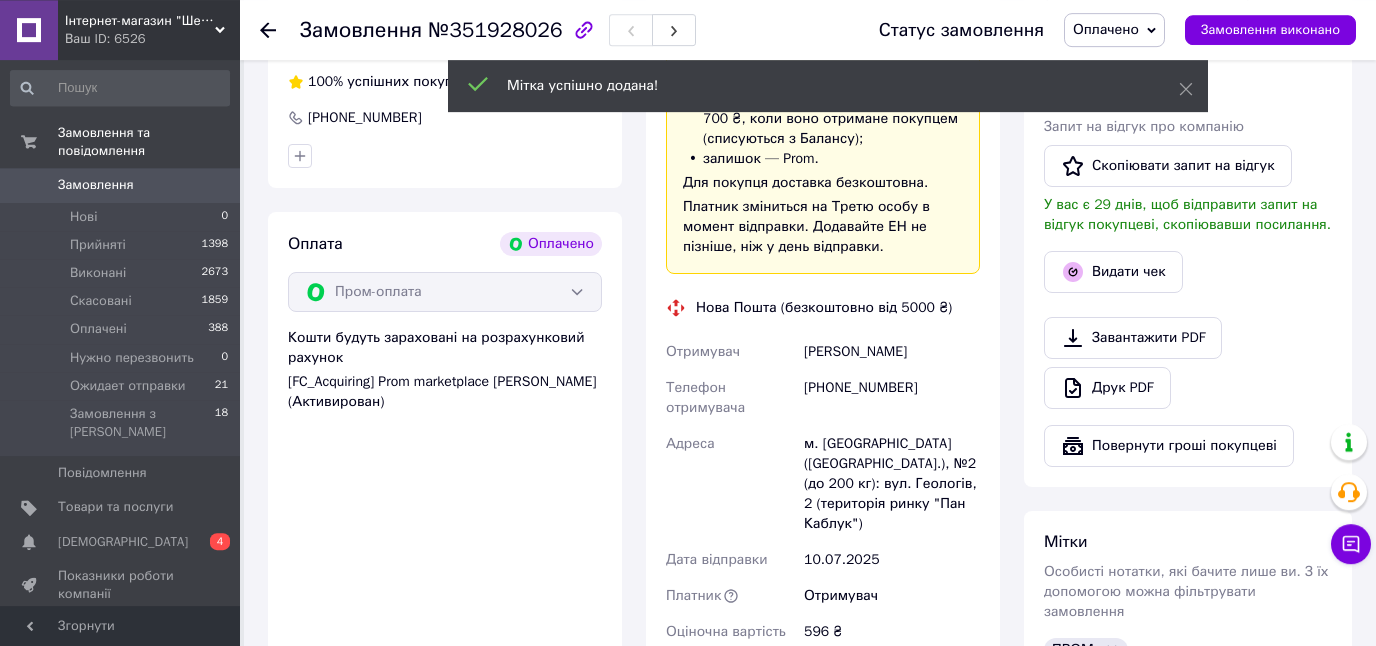 scroll, scrollTop: 325, scrollLeft: 0, axis: vertical 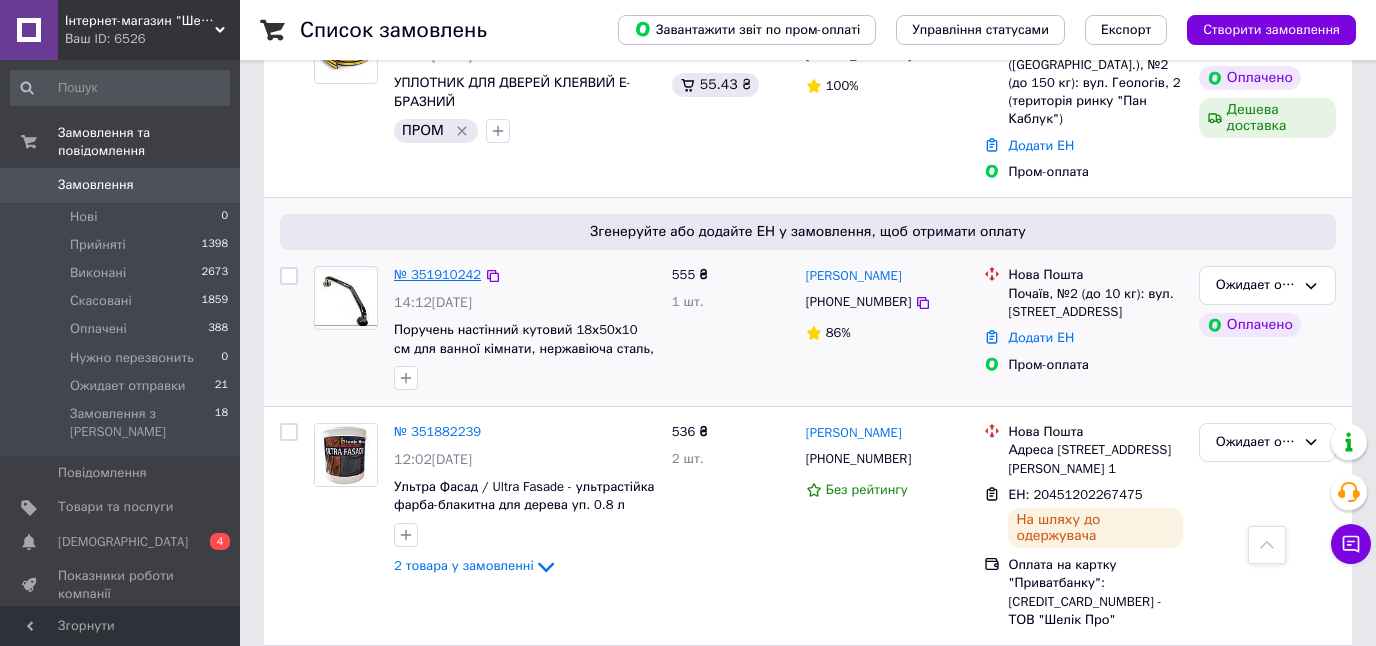 click on "№ 351910242" at bounding box center (437, 274) 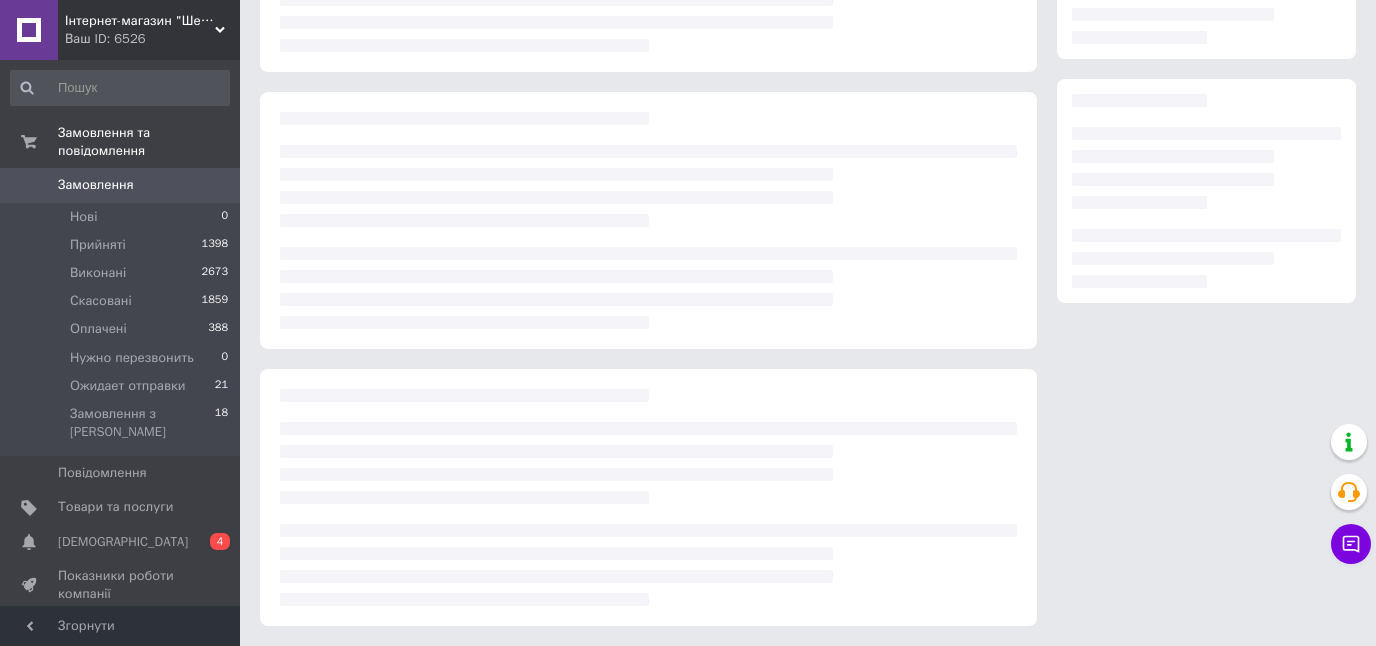scroll, scrollTop: 267, scrollLeft: 0, axis: vertical 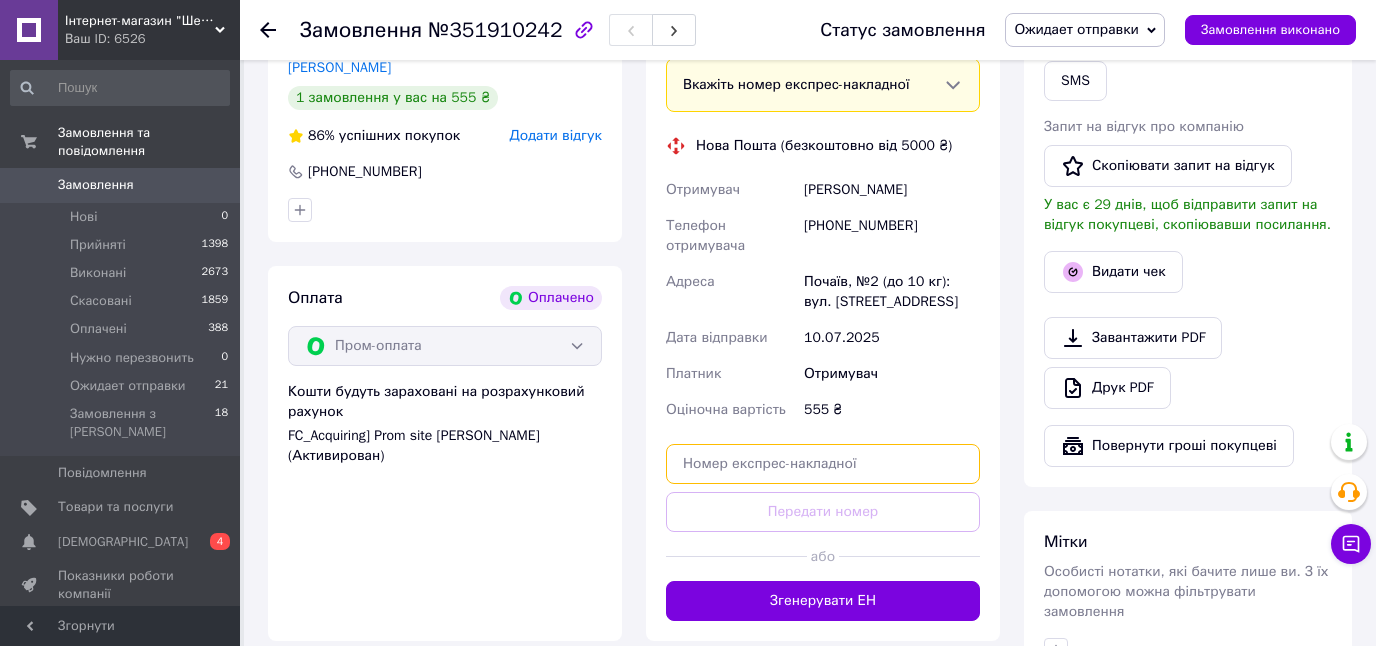 click at bounding box center [823, 464] 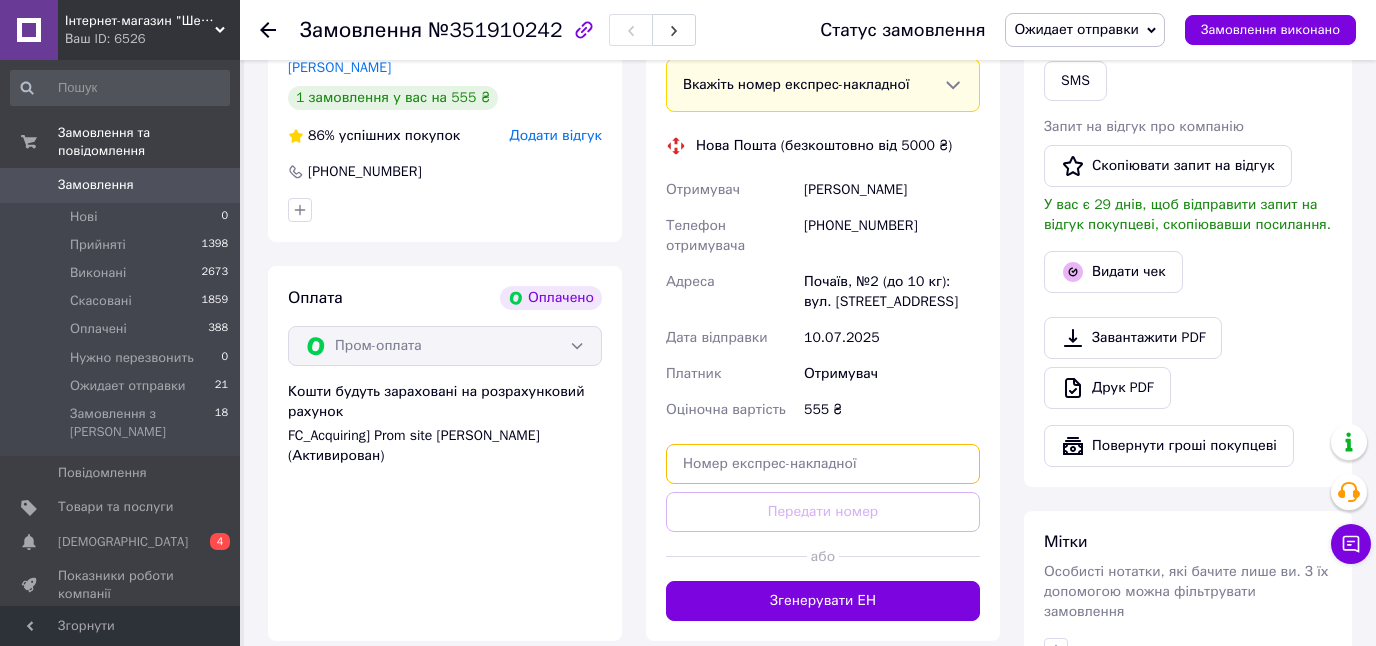 paste on "20451202852573" 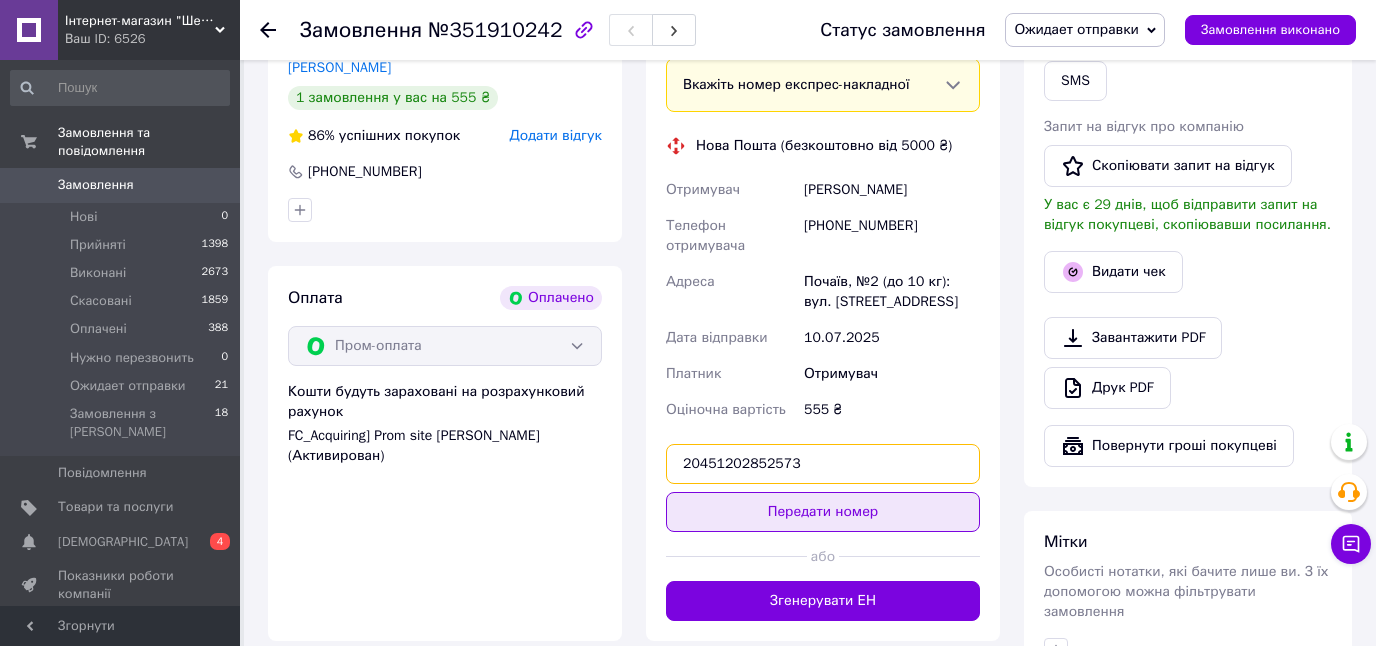 type on "20451202852573" 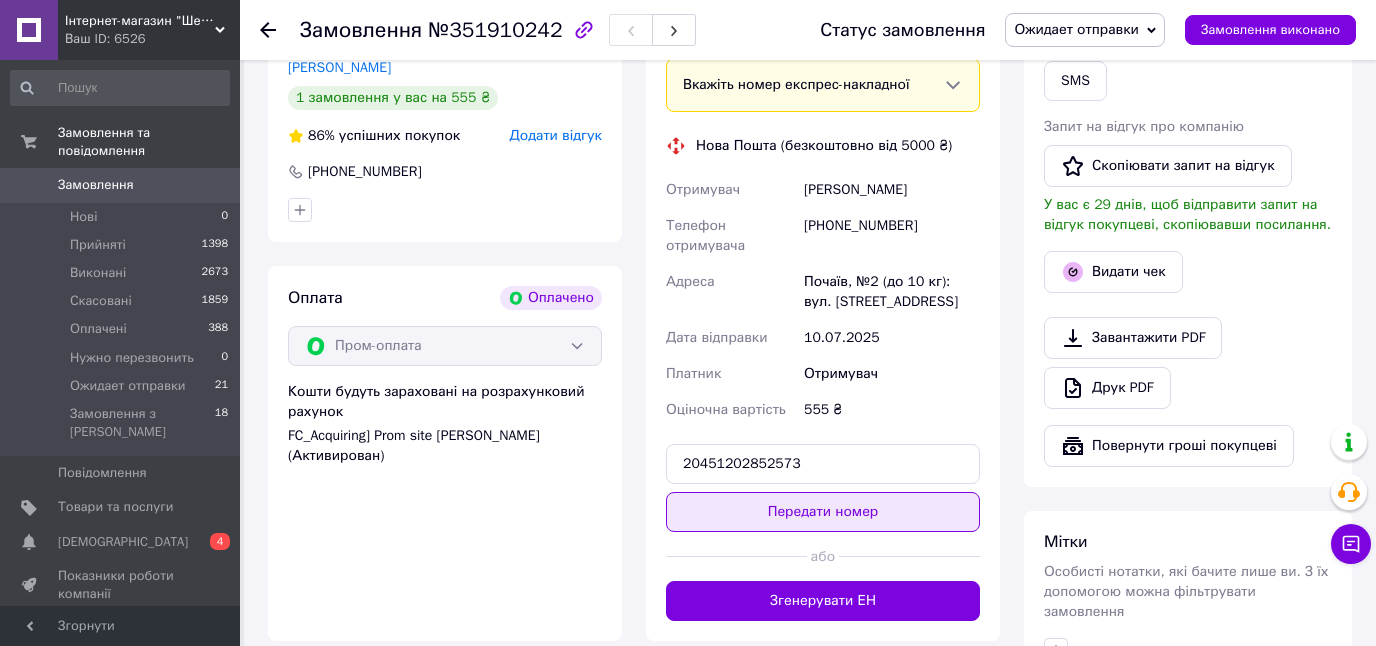 click on "Передати номер" at bounding box center [823, 512] 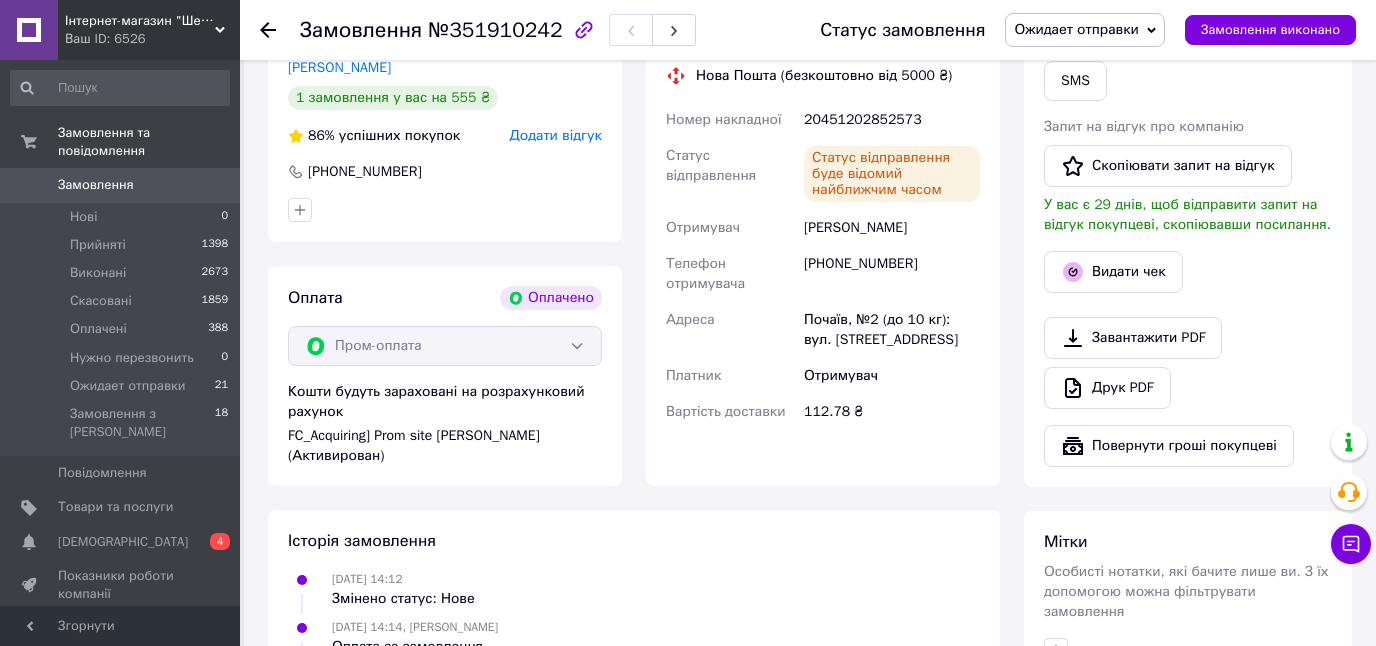 scroll, scrollTop: 0, scrollLeft: 0, axis: both 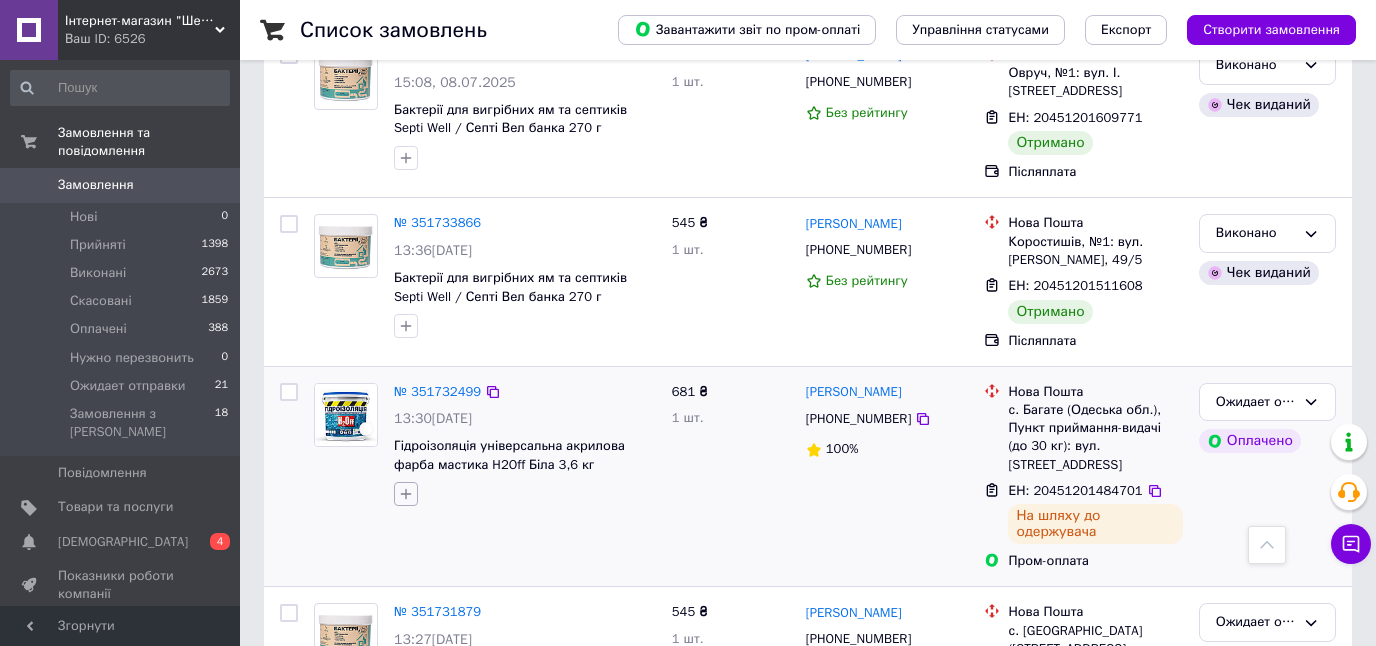 click 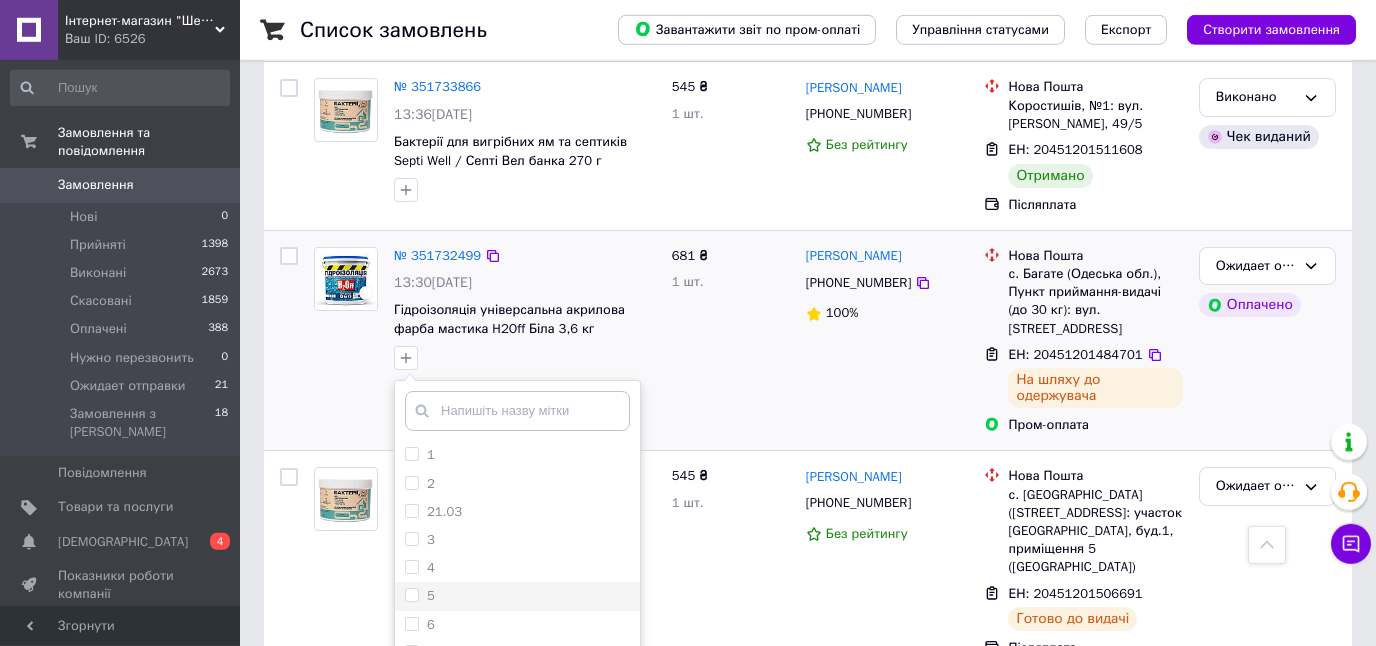 scroll, scrollTop: 2795, scrollLeft: 0, axis: vertical 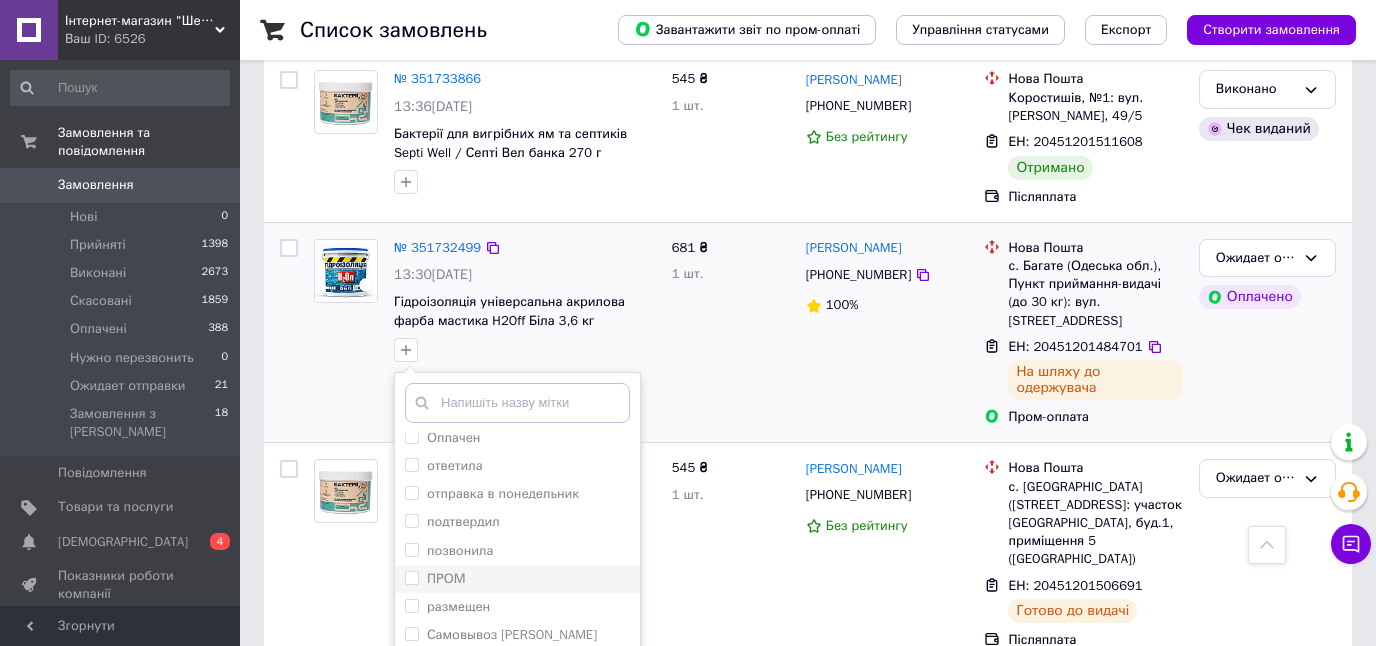 click on "ПРОМ" at bounding box center (517, 579) 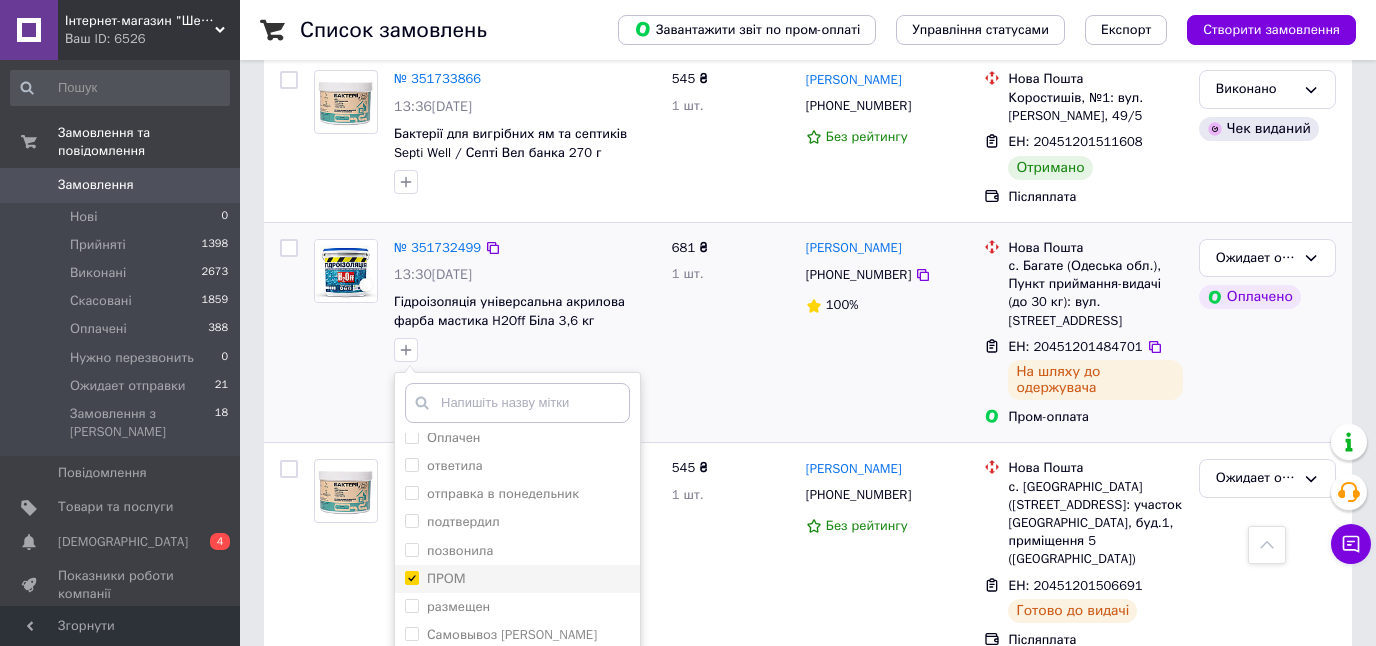 checkbox on "true" 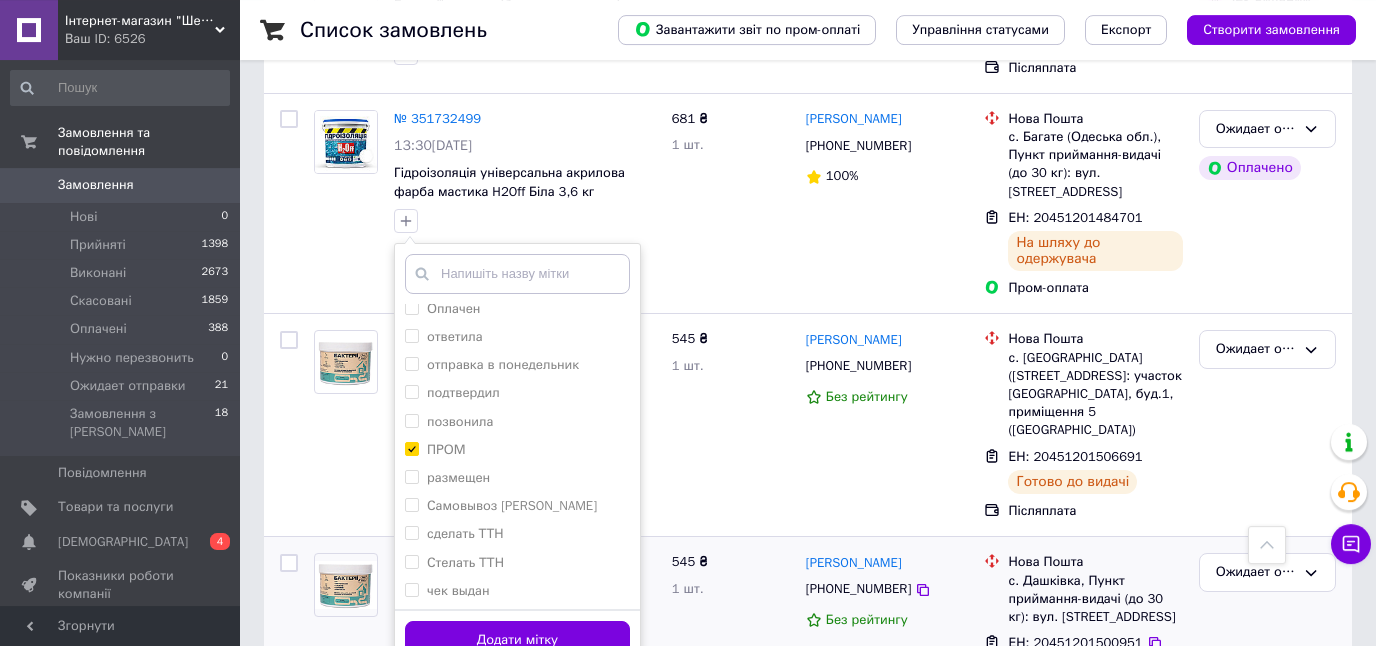 scroll, scrollTop: 2938, scrollLeft: 0, axis: vertical 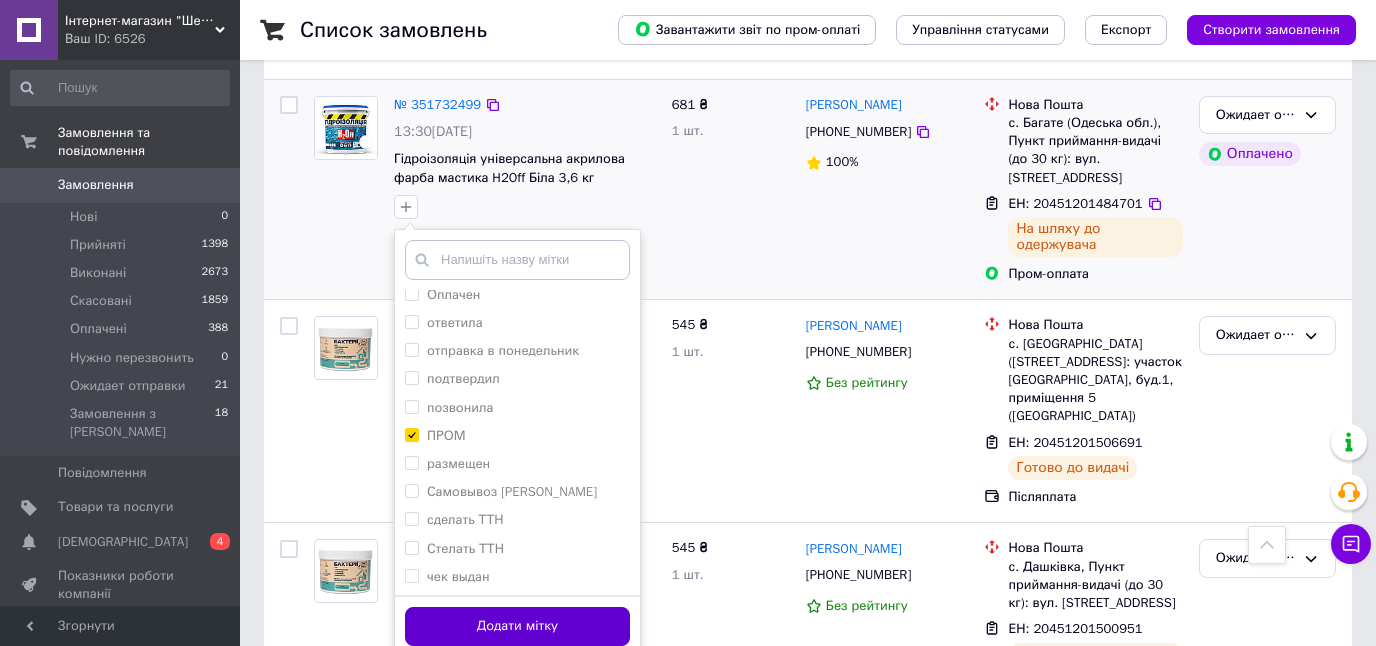 click on "Додати мітку" at bounding box center (517, 626) 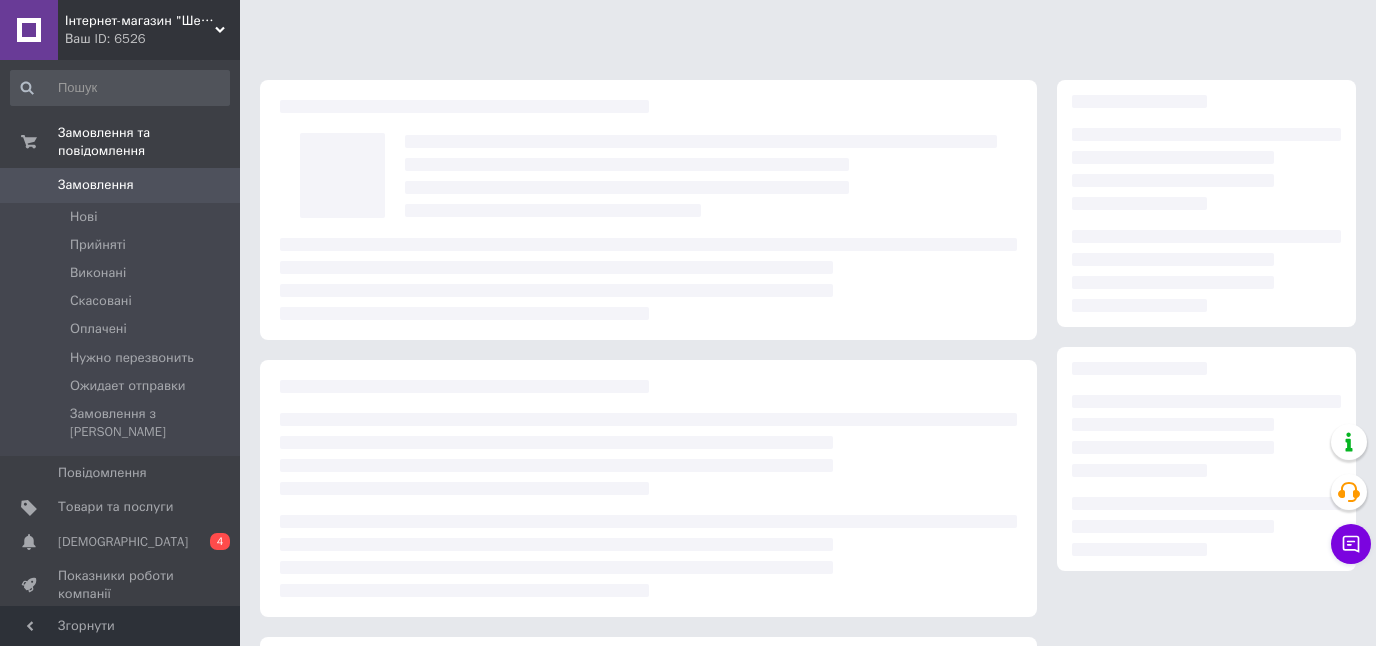 scroll, scrollTop: 0, scrollLeft: 0, axis: both 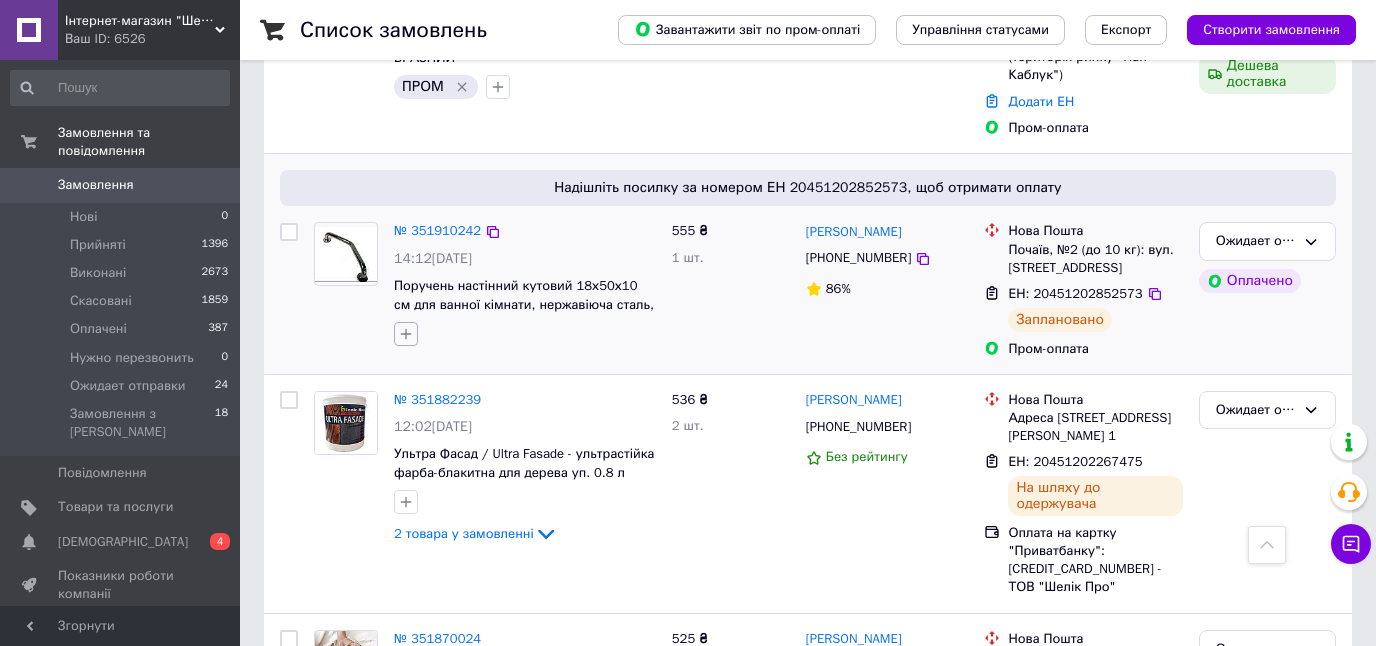 click 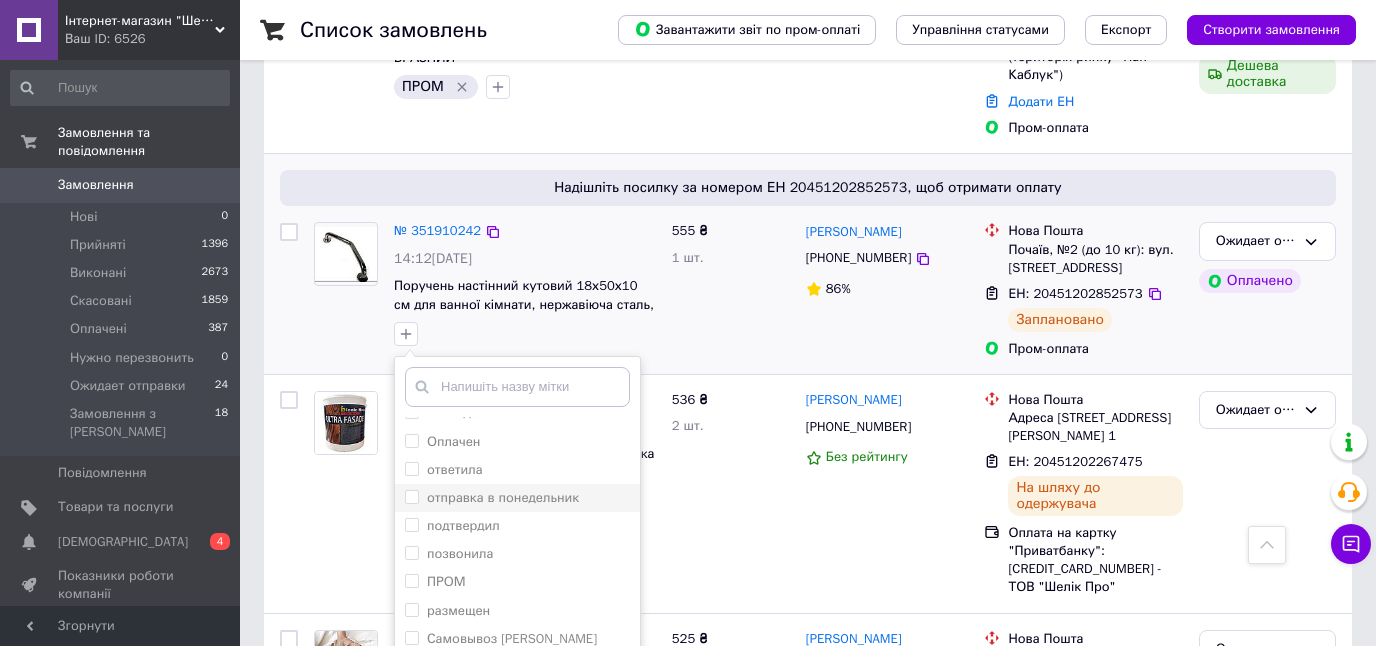 scroll, scrollTop: 518, scrollLeft: 0, axis: vertical 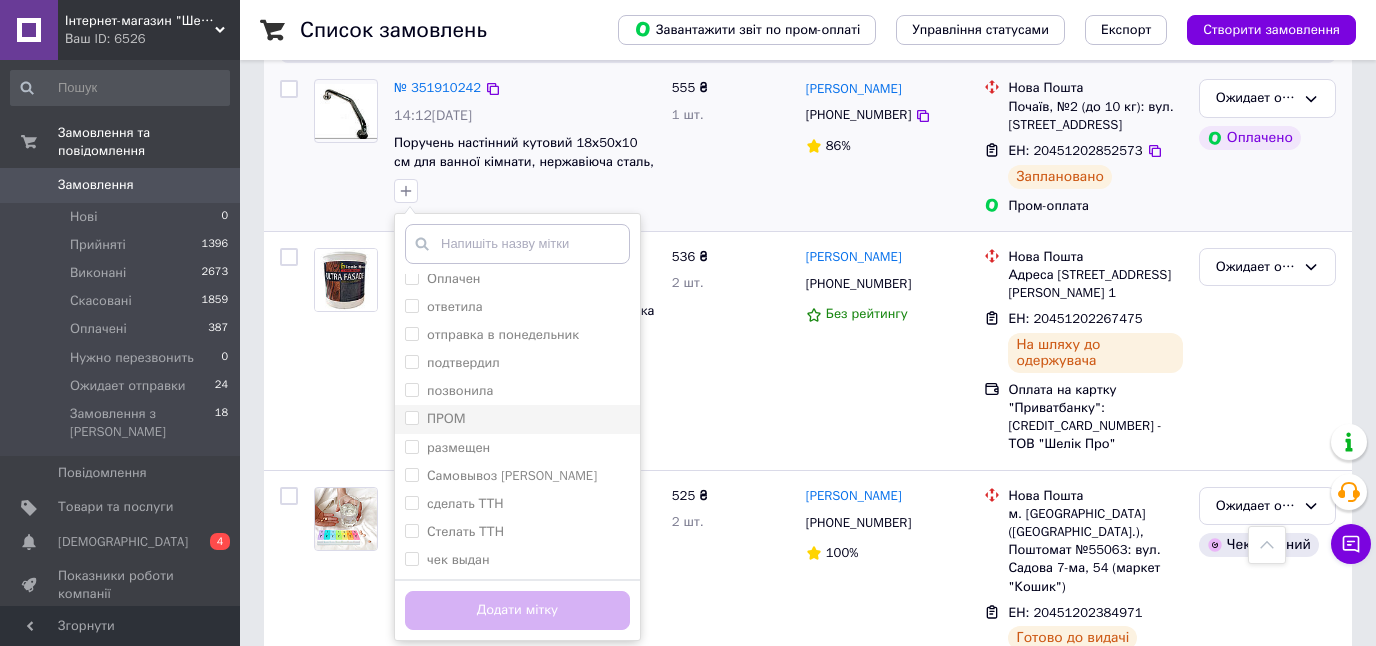 click on "ПРОМ" at bounding box center (446, 418) 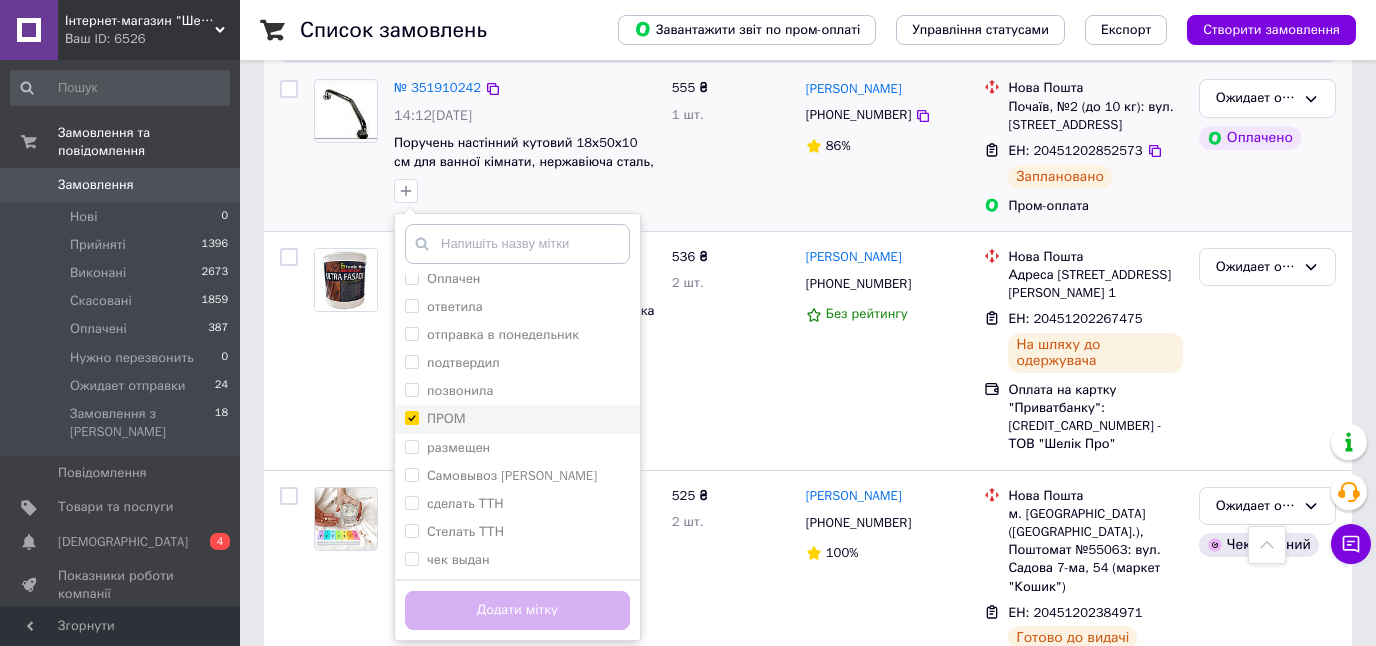 checkbox on "true" 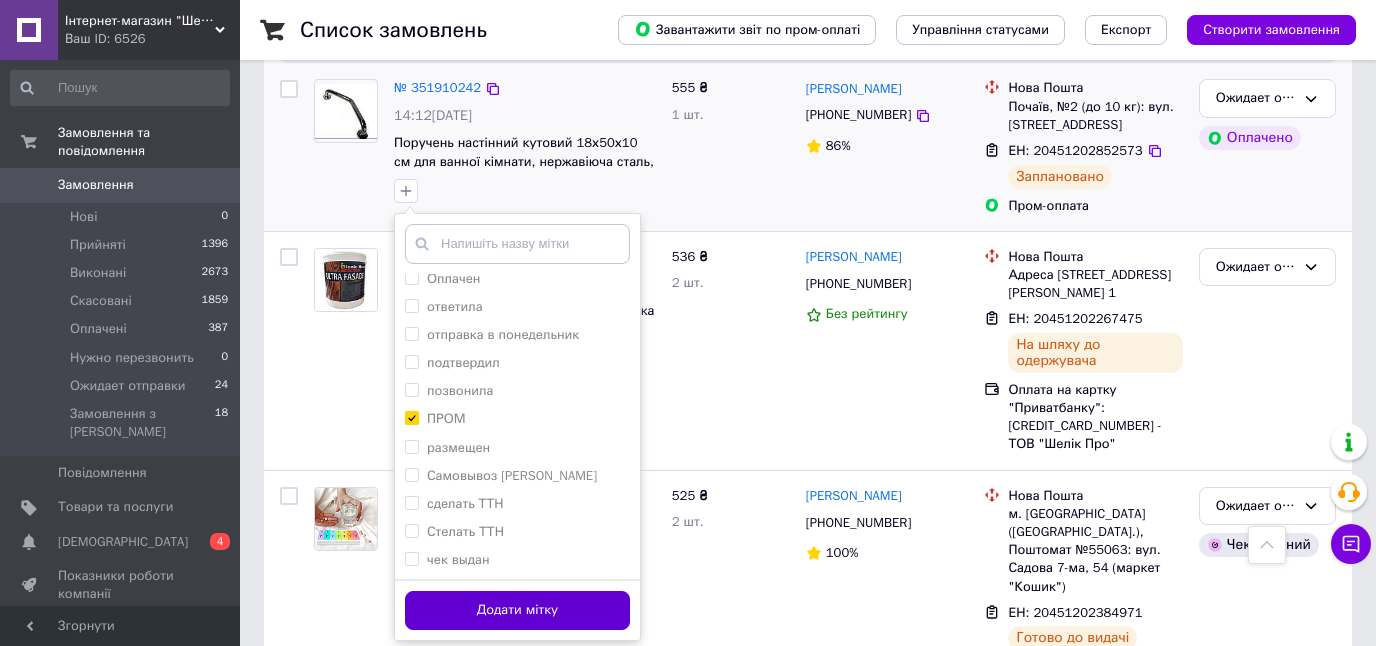 click on "Додати мітку" at bounding box center (517, 610) 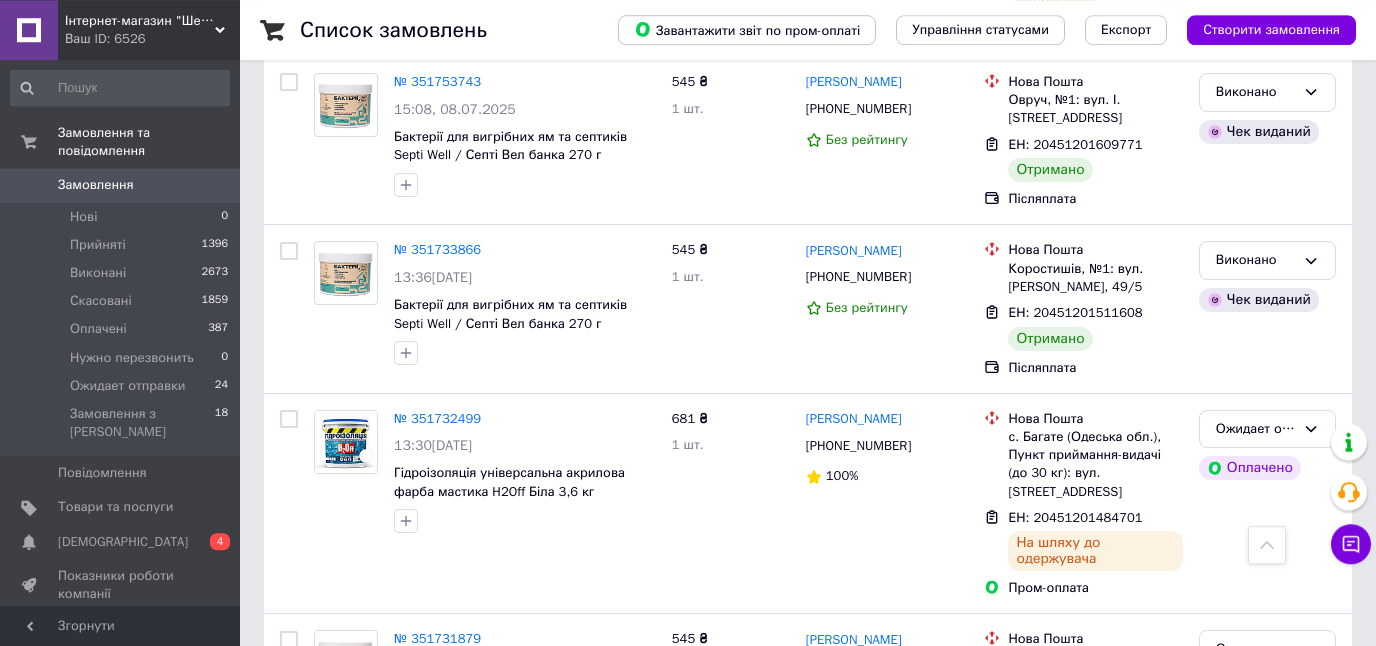 scroll, scrollTop: 2651, scrollLeft: 0, axis: vertical 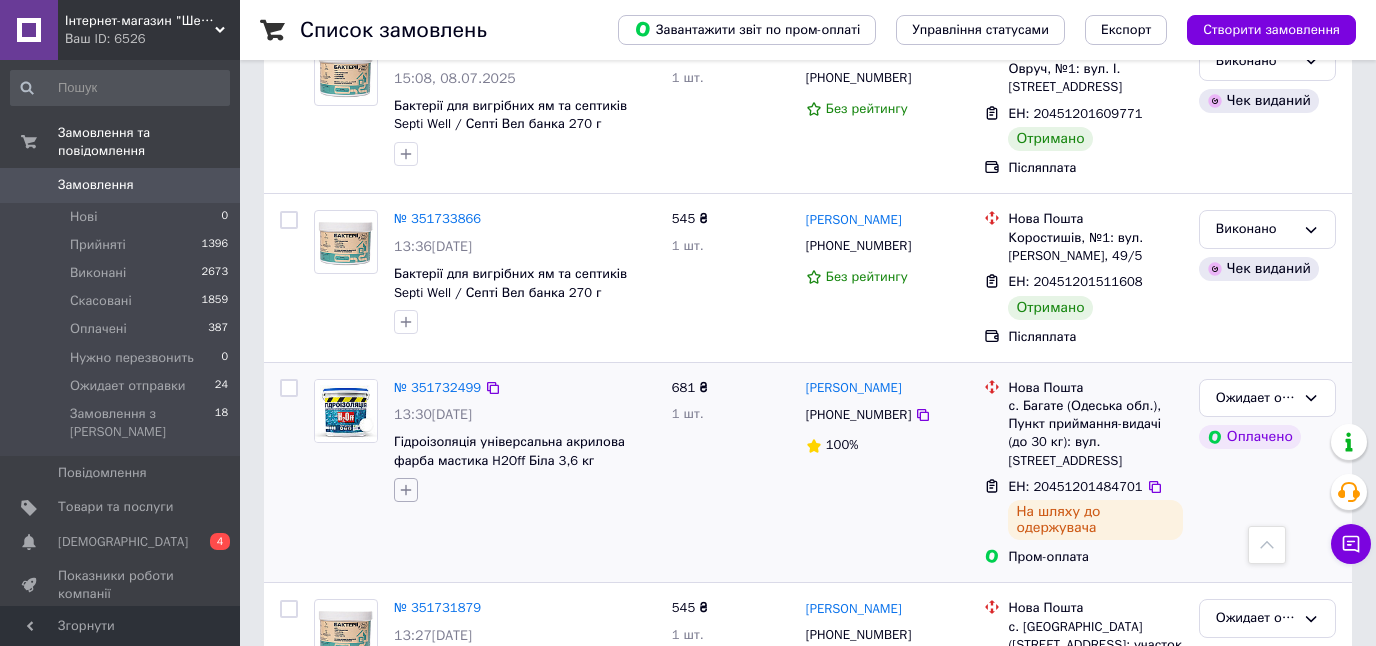 click 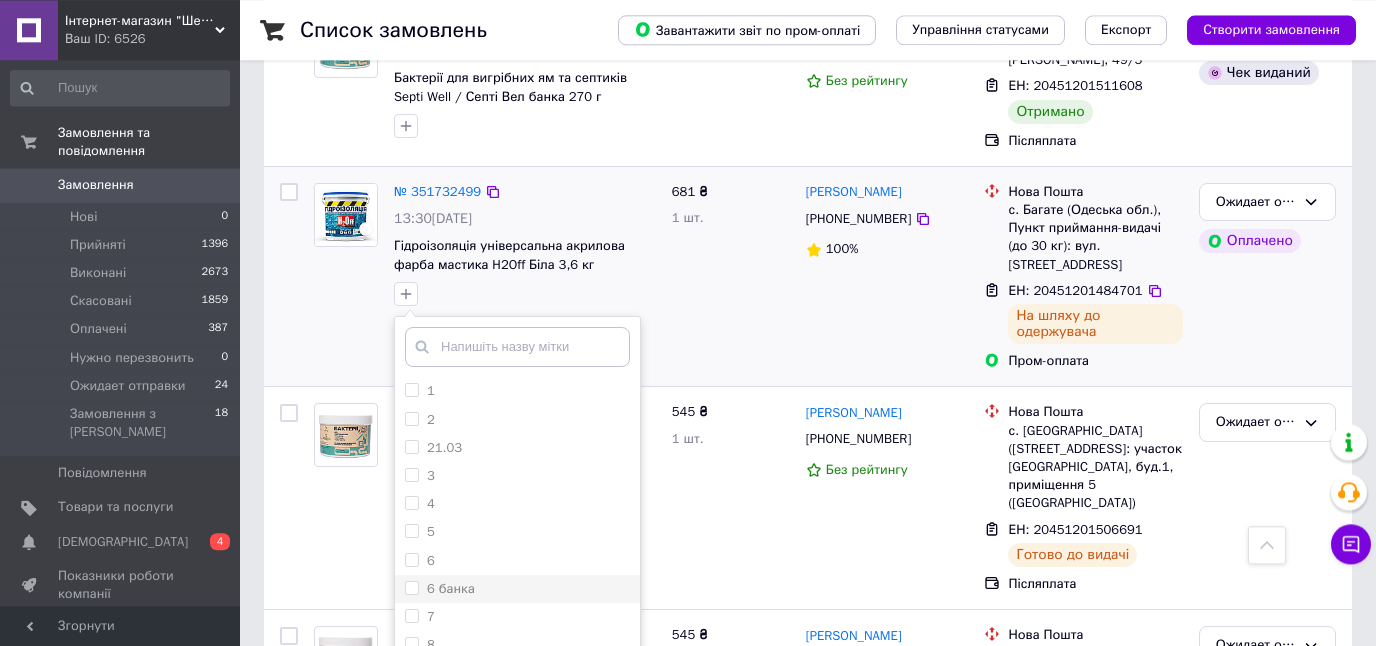 scroll, scrollTop: 2866, scrollLeft: 0, axis: vertical 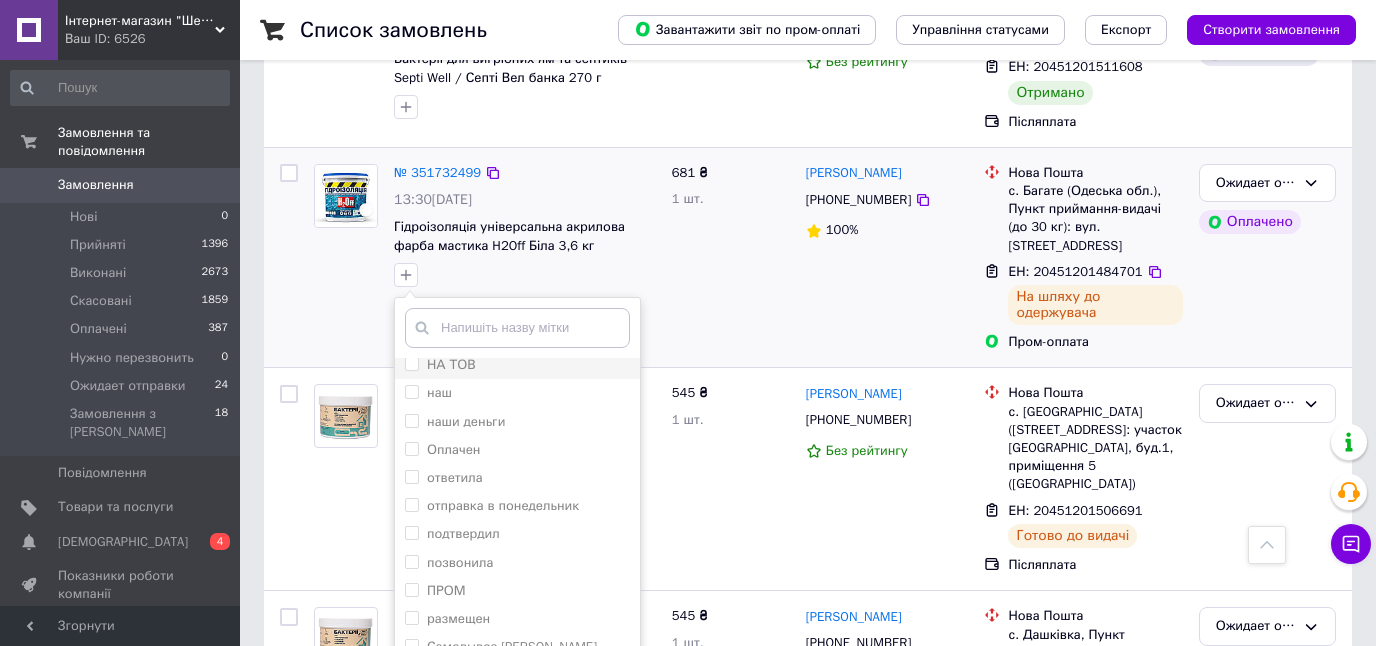 click on "ПРОМ" at bounding box center (517, 591) 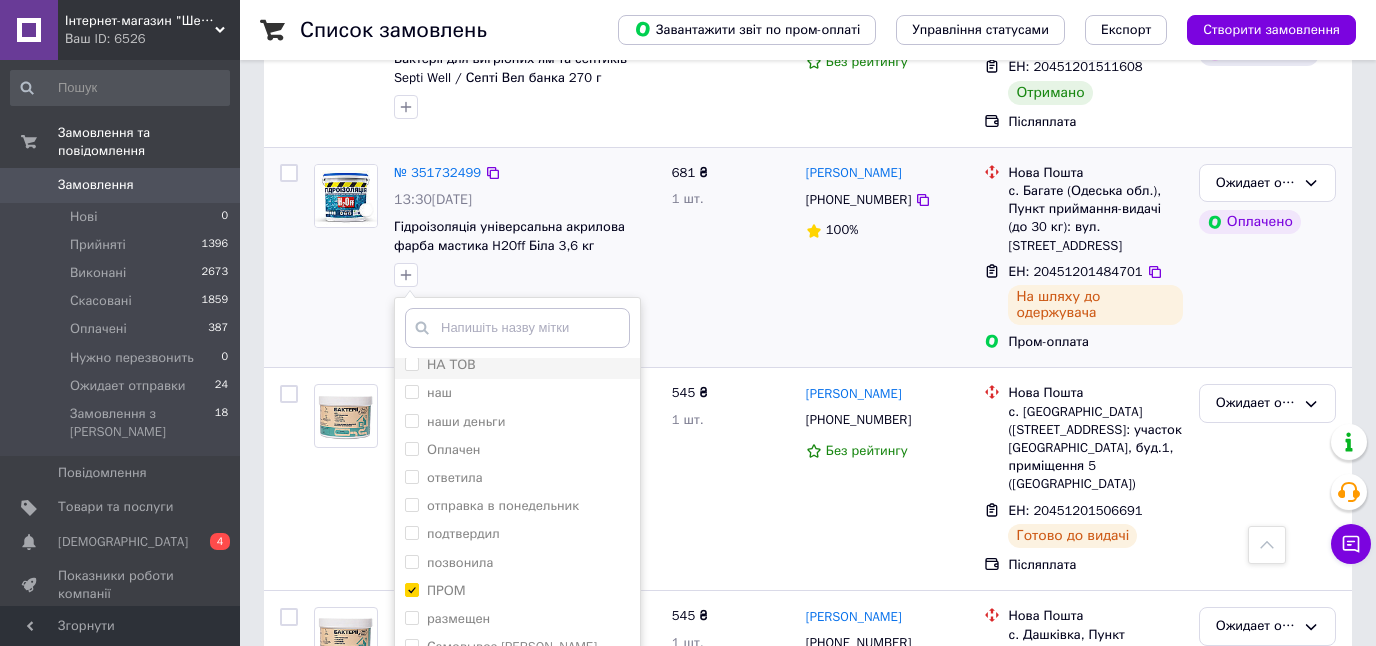 checkbox on "true" 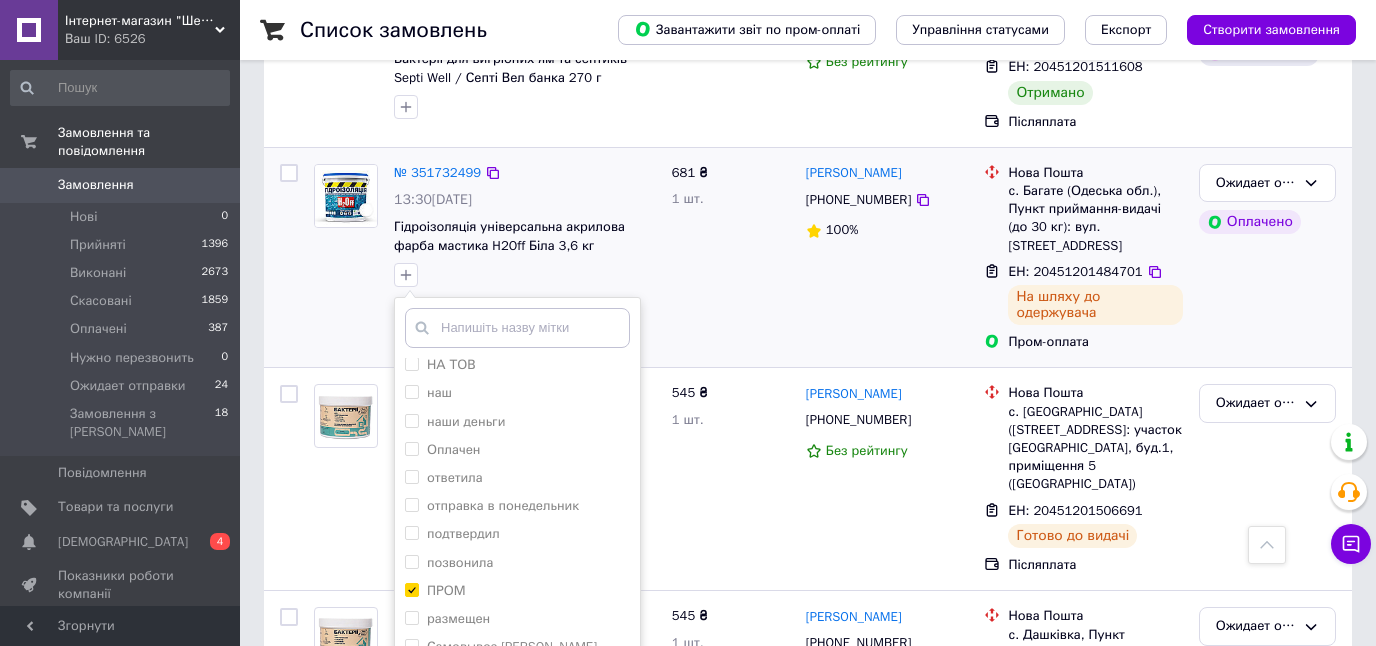 click on "Додати мітку" at bounding box center (517, 694) 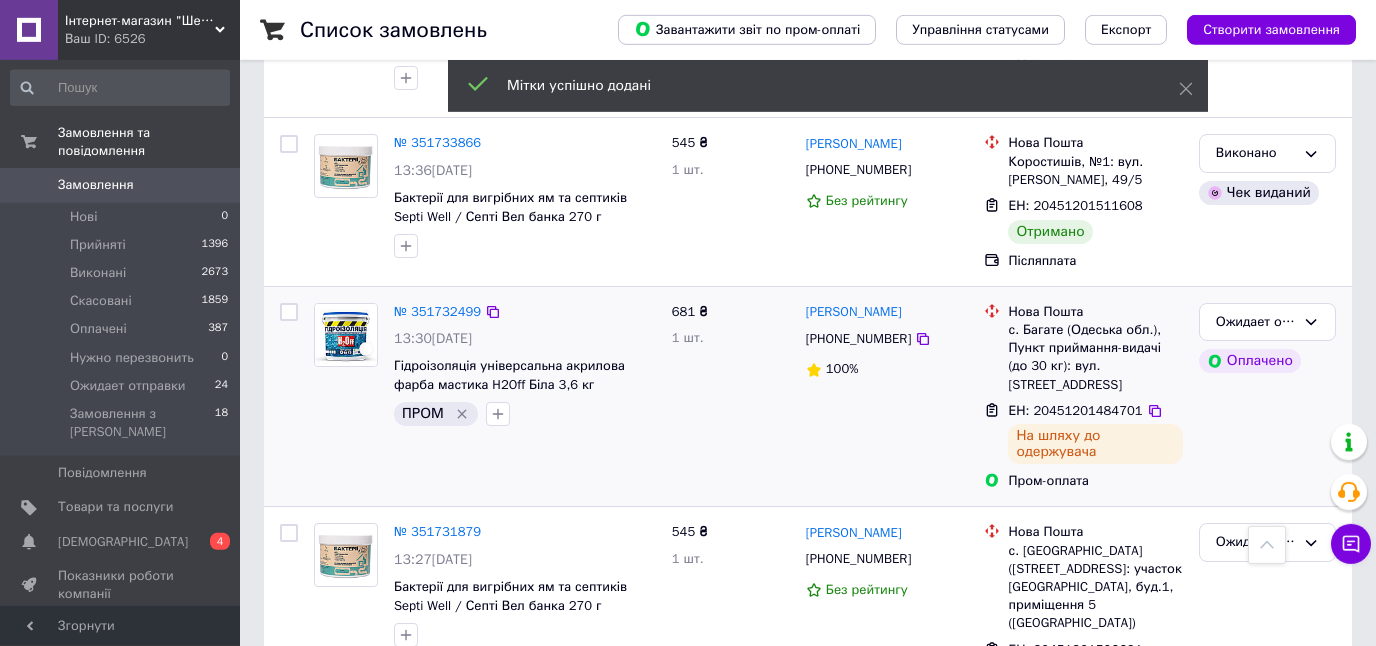 scroll, scrollTop: 2723, scrollLeft: 0, axis: vertical 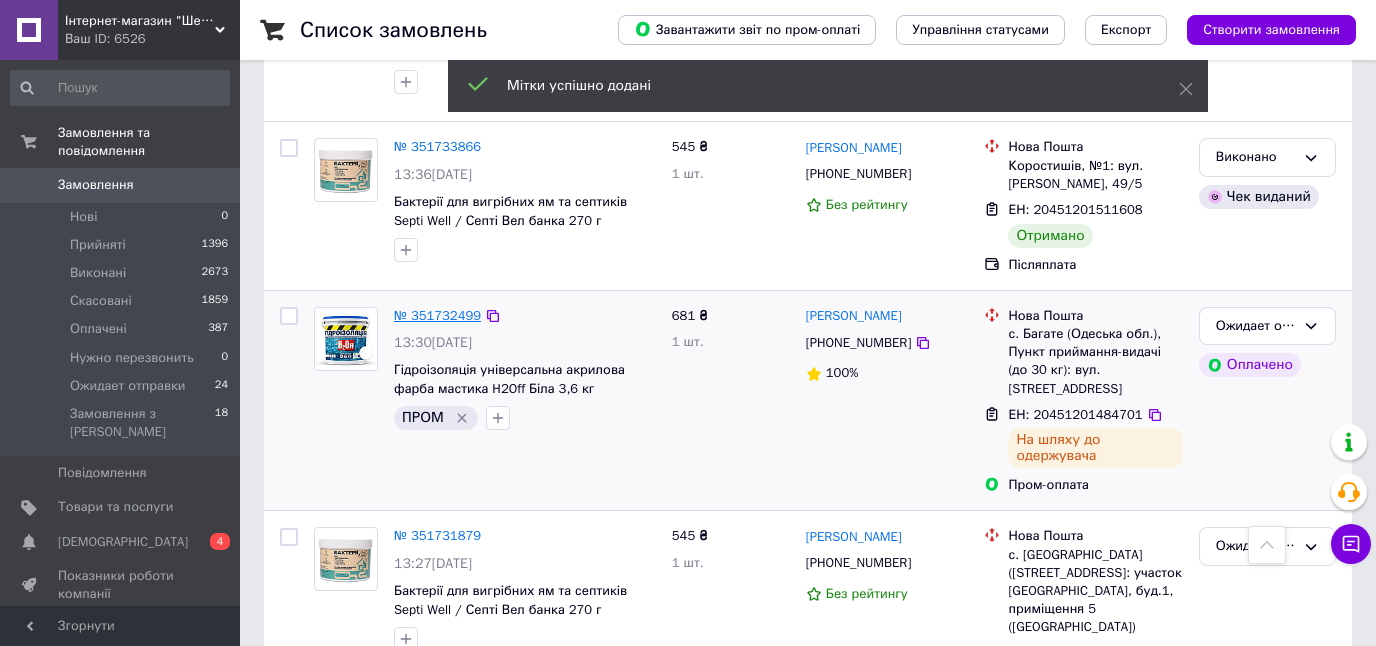 click on "№ 351732499" at bounding box center (437, 315) 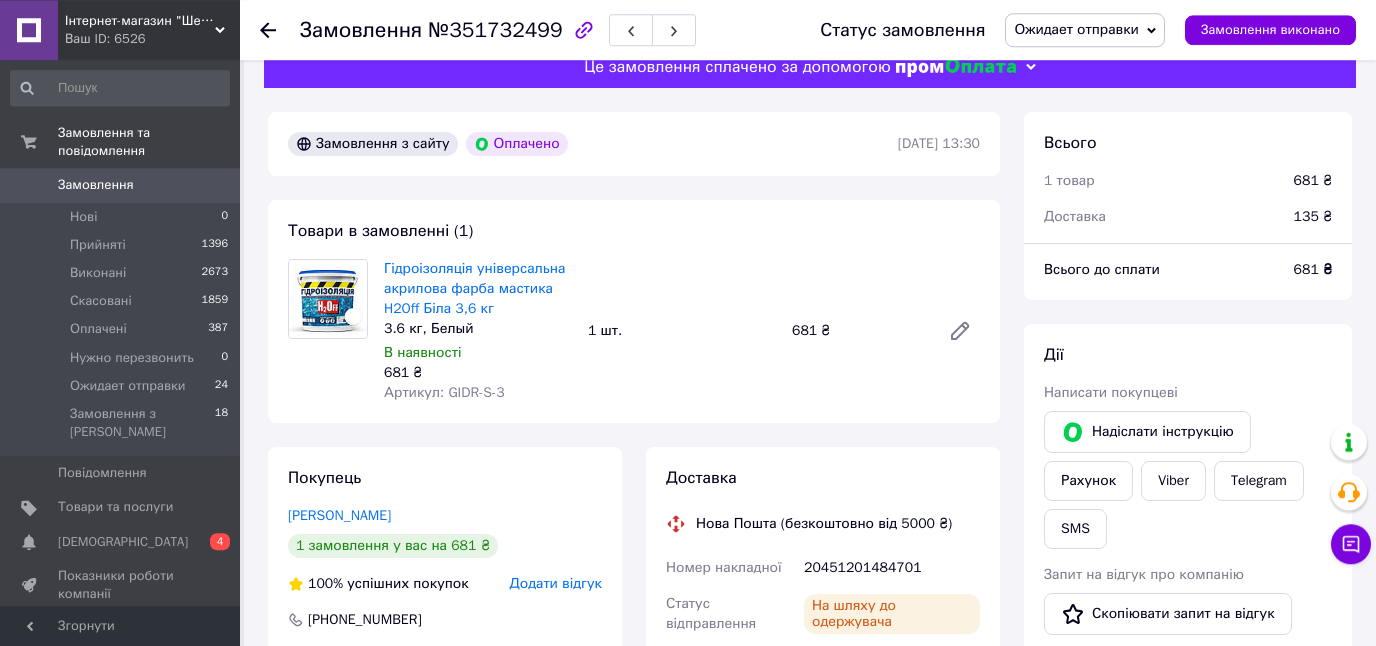 scroll, scrollTop: 0, scrollLeft: 0, axis: both 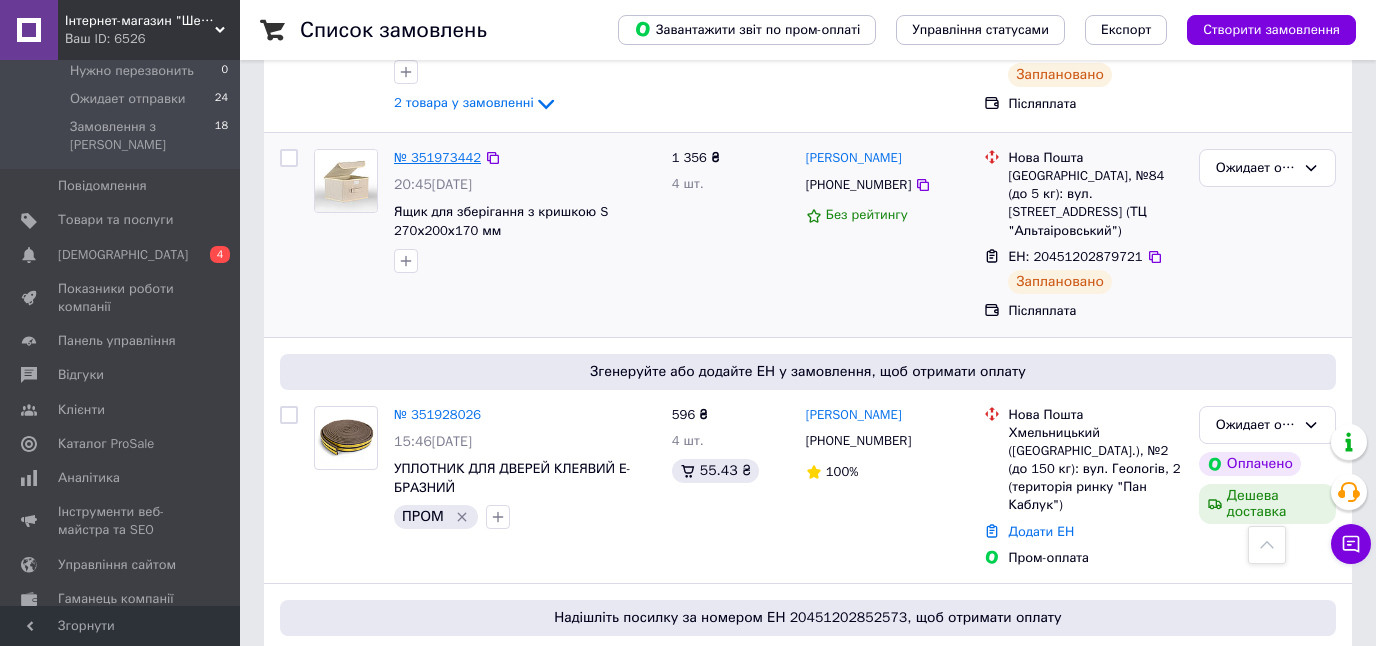 click on "№ 351973442" at bounding box center [437, 157] 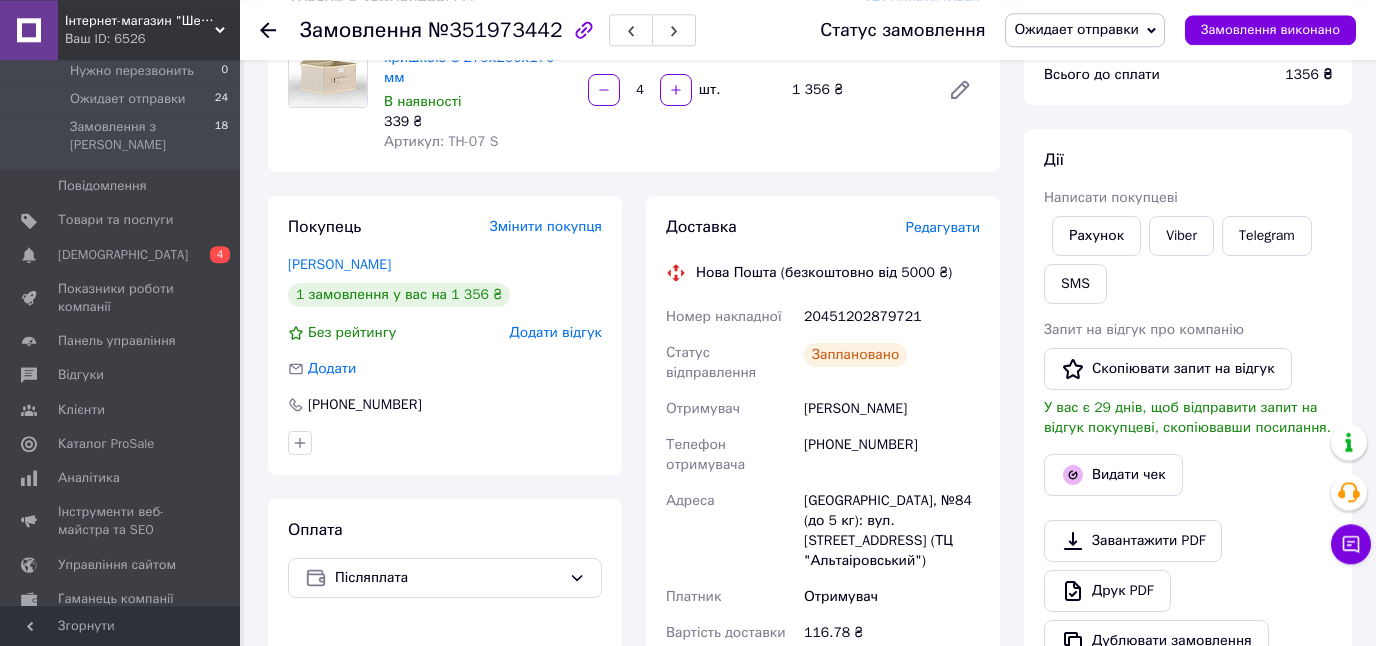 scroll, scrollTop: 206, scrollLeft: 0, axis: vertical 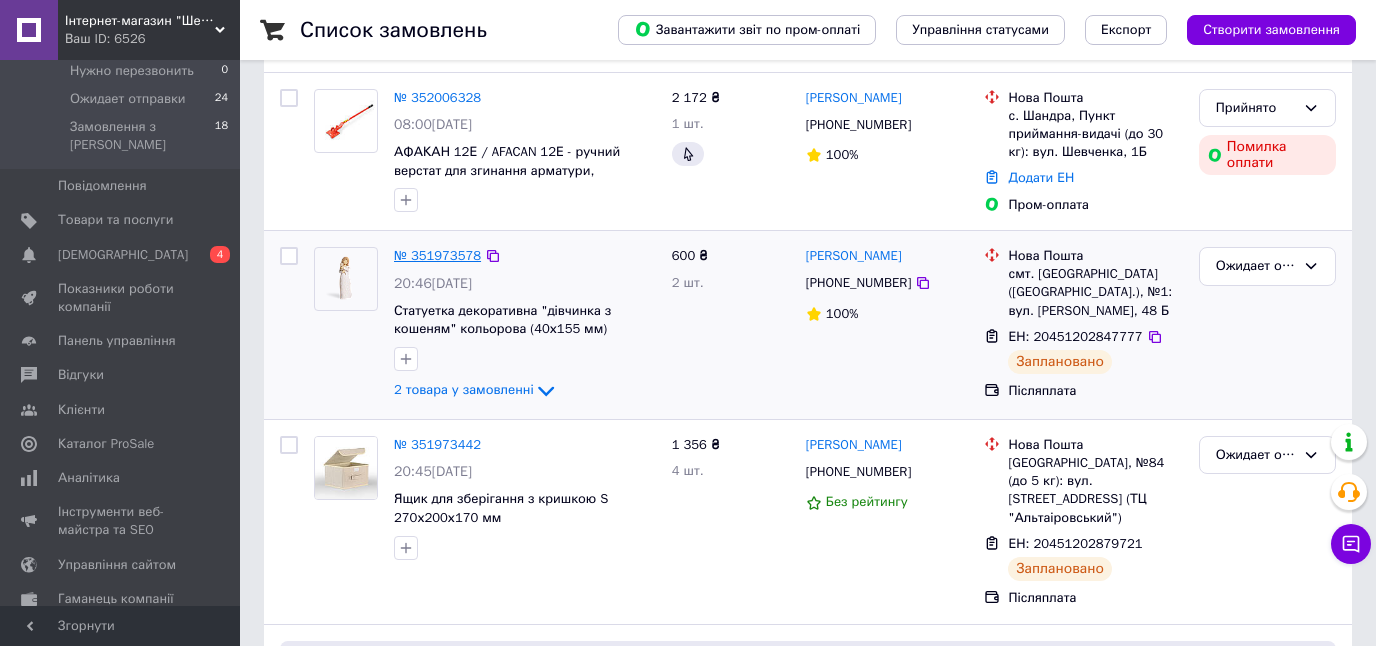 click on "№ 351973578" at bounding box center [437, 255] 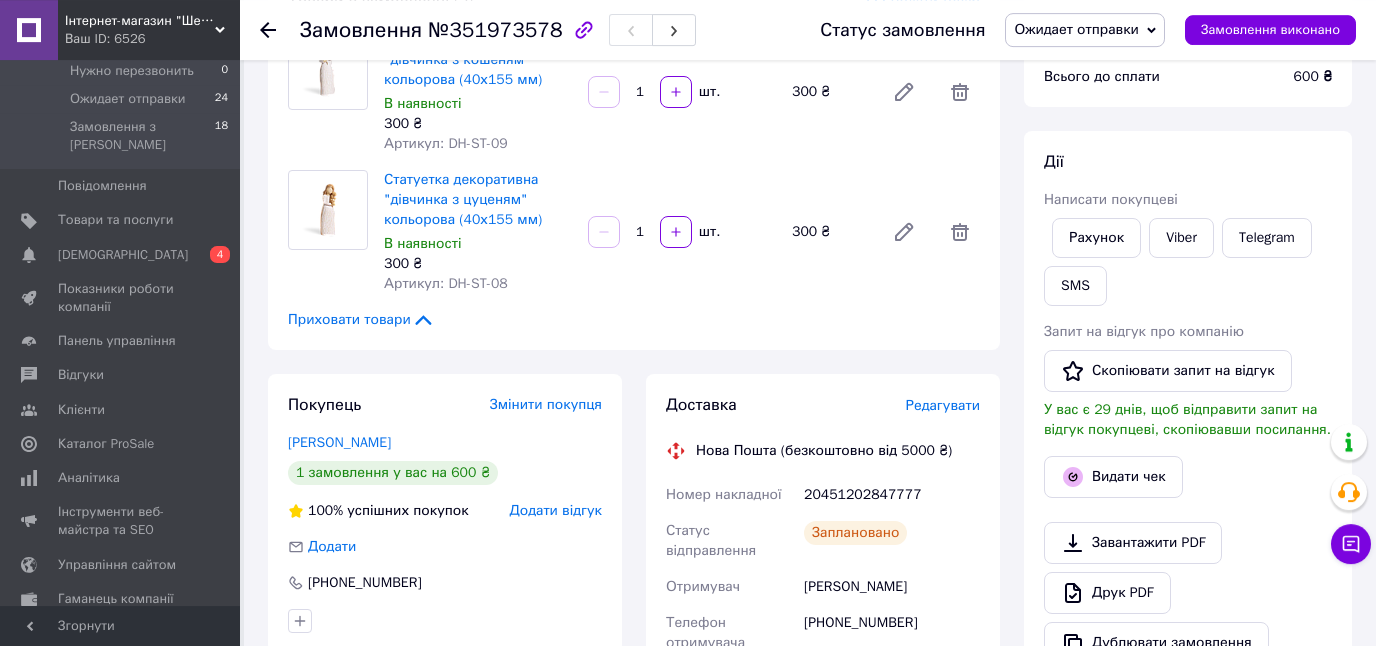 scroll, scrollTop: 358, scrollLeft: 0, axis: vertical 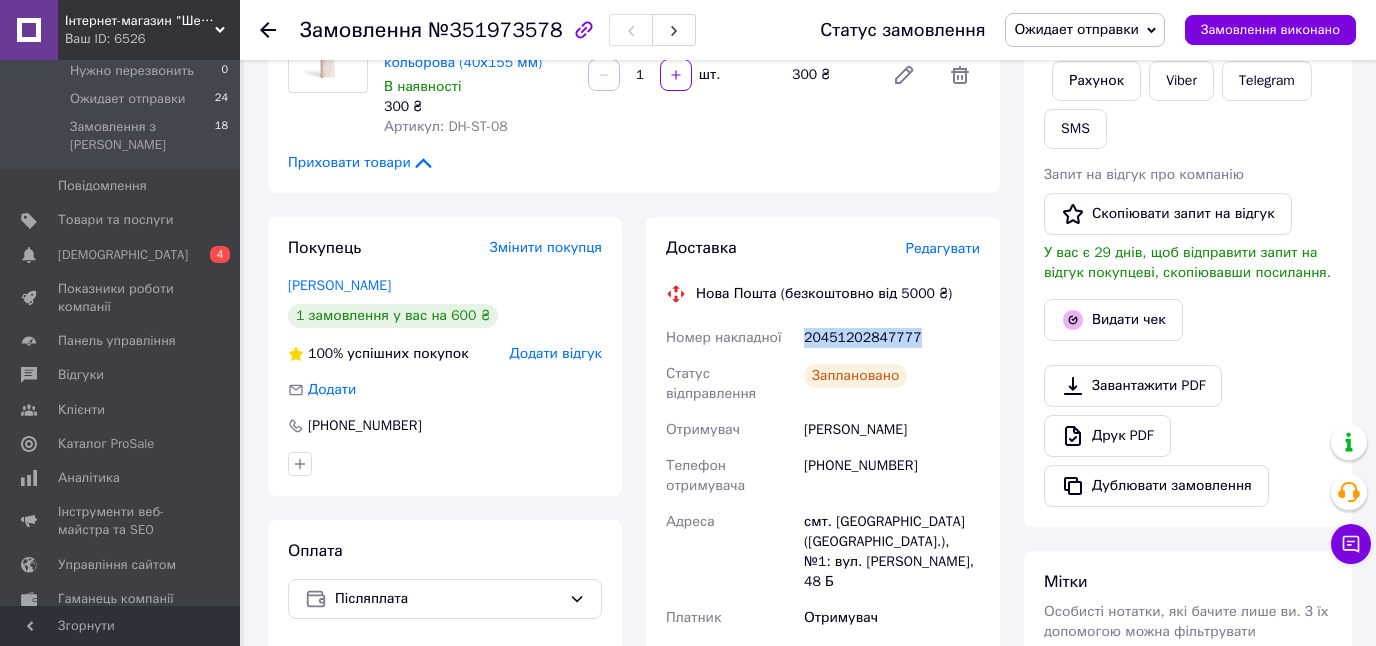 drag, startPoint x: 804, startPoint y: 335, endPoint x: 895, endPoint y: 333, distance: 91.02197 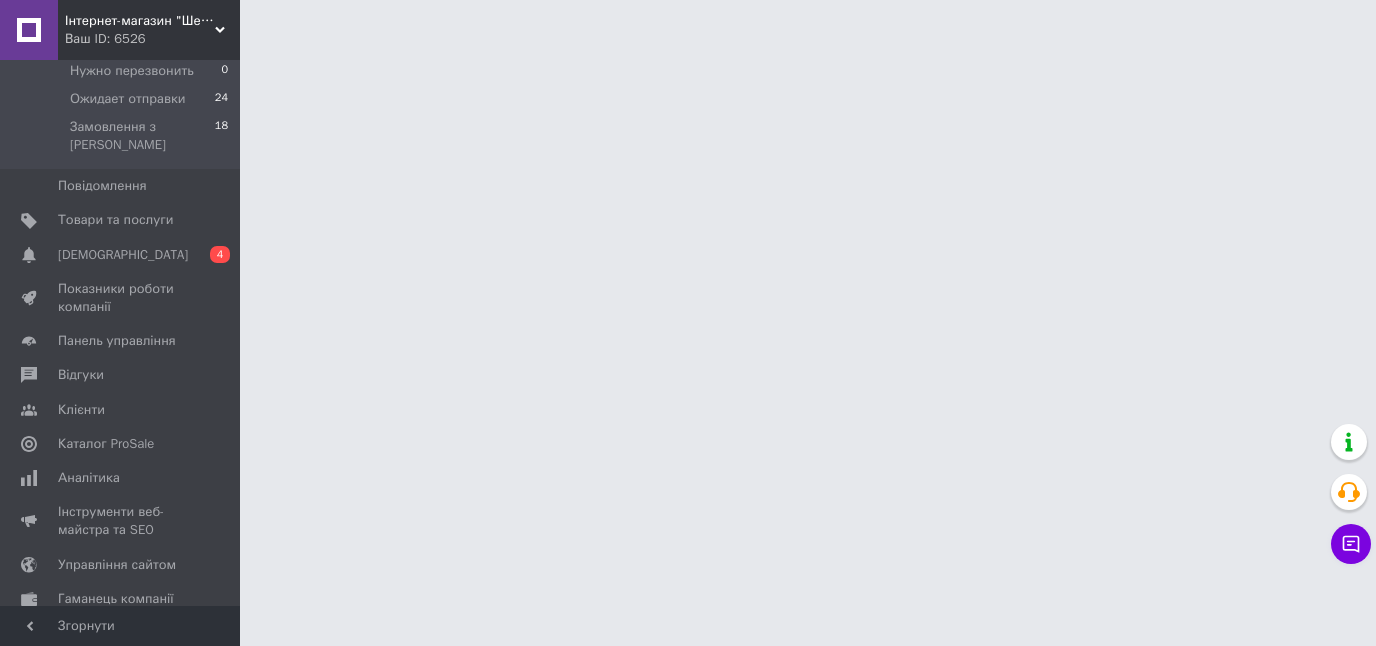 scroll, scrollTop: 0, scrollLeft: 0, axis: both 